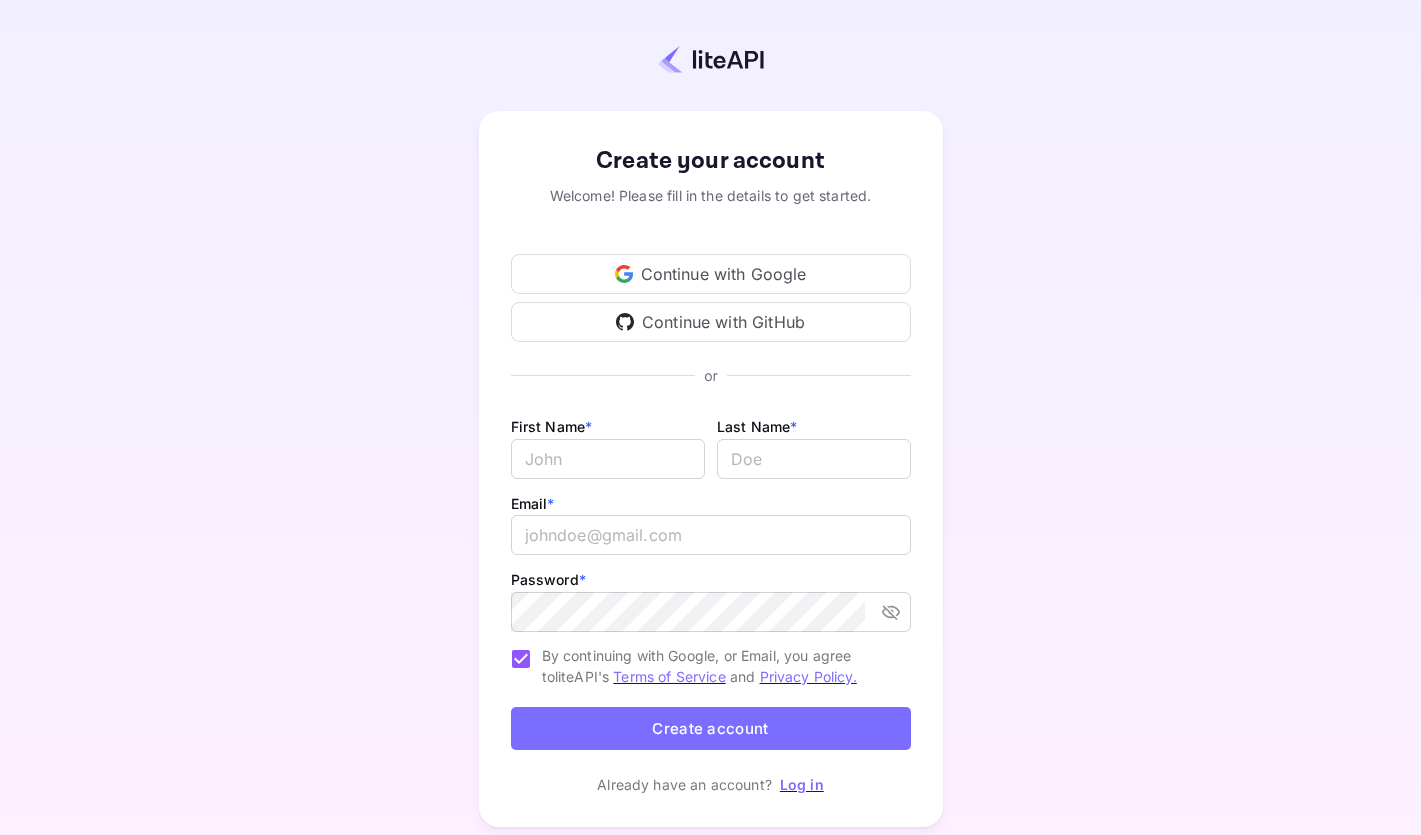 scroll, scrollTop: 0, scrollLeft: 0, axis: both 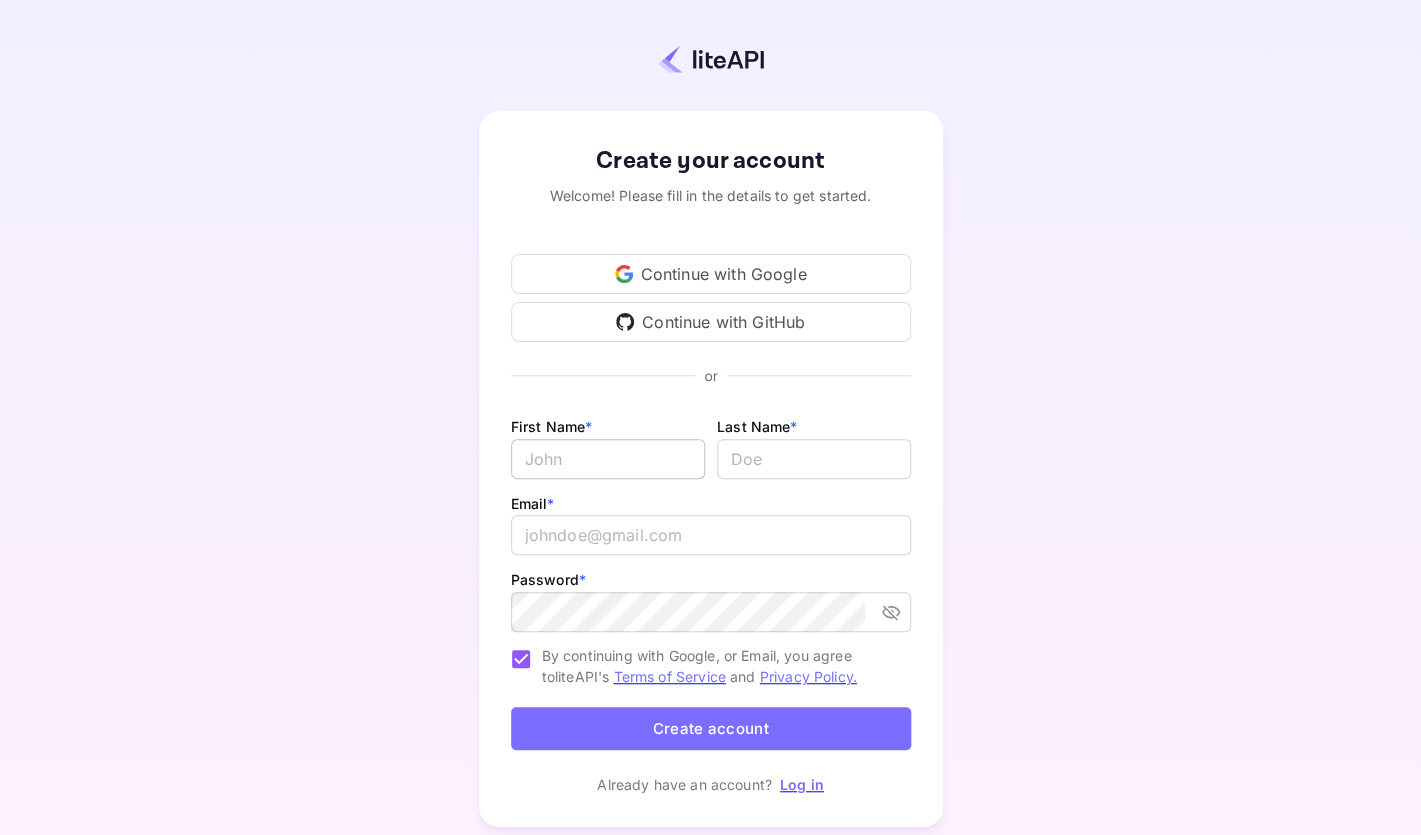click on "Email   *" at bounding box center (608, 459) 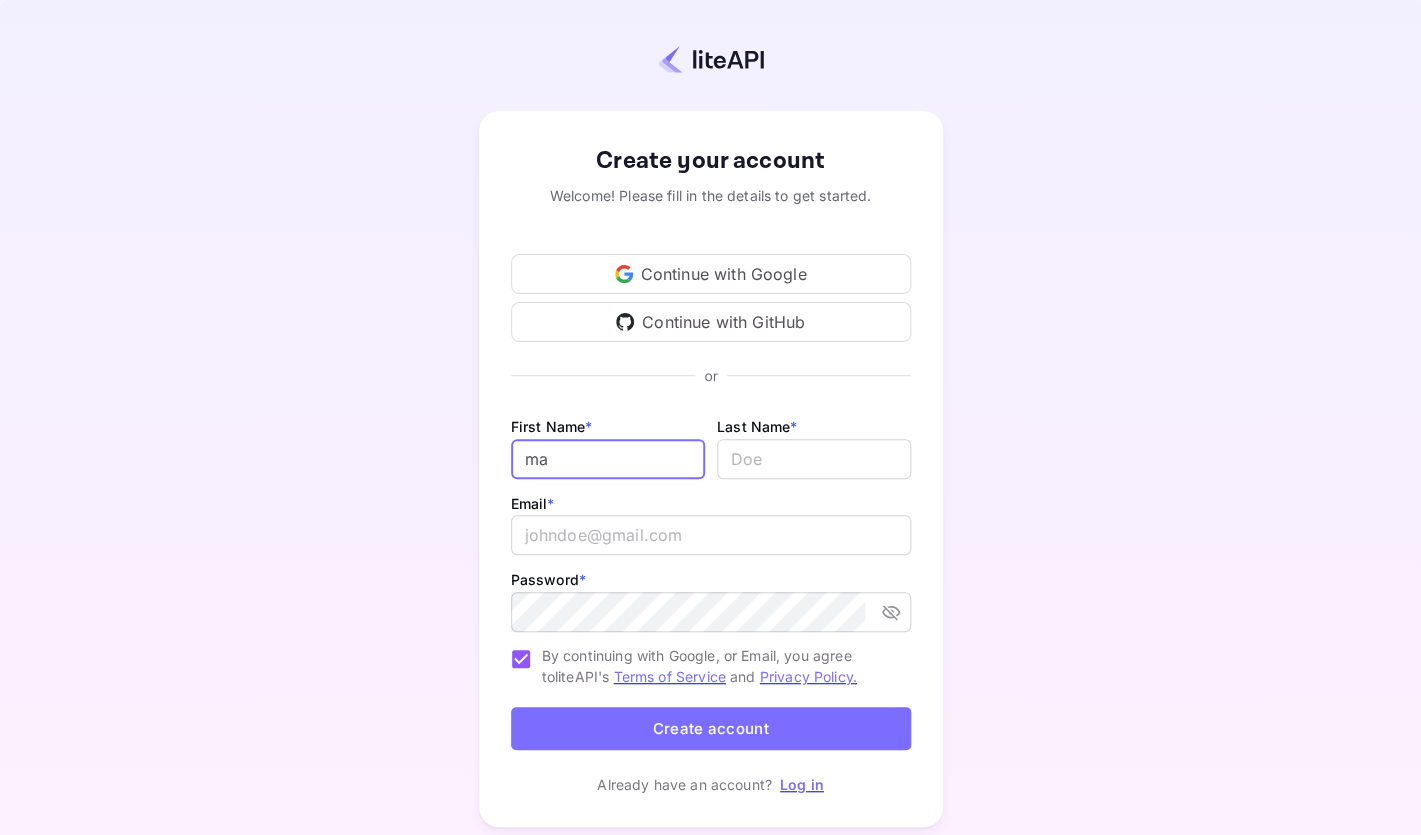 type on "m" 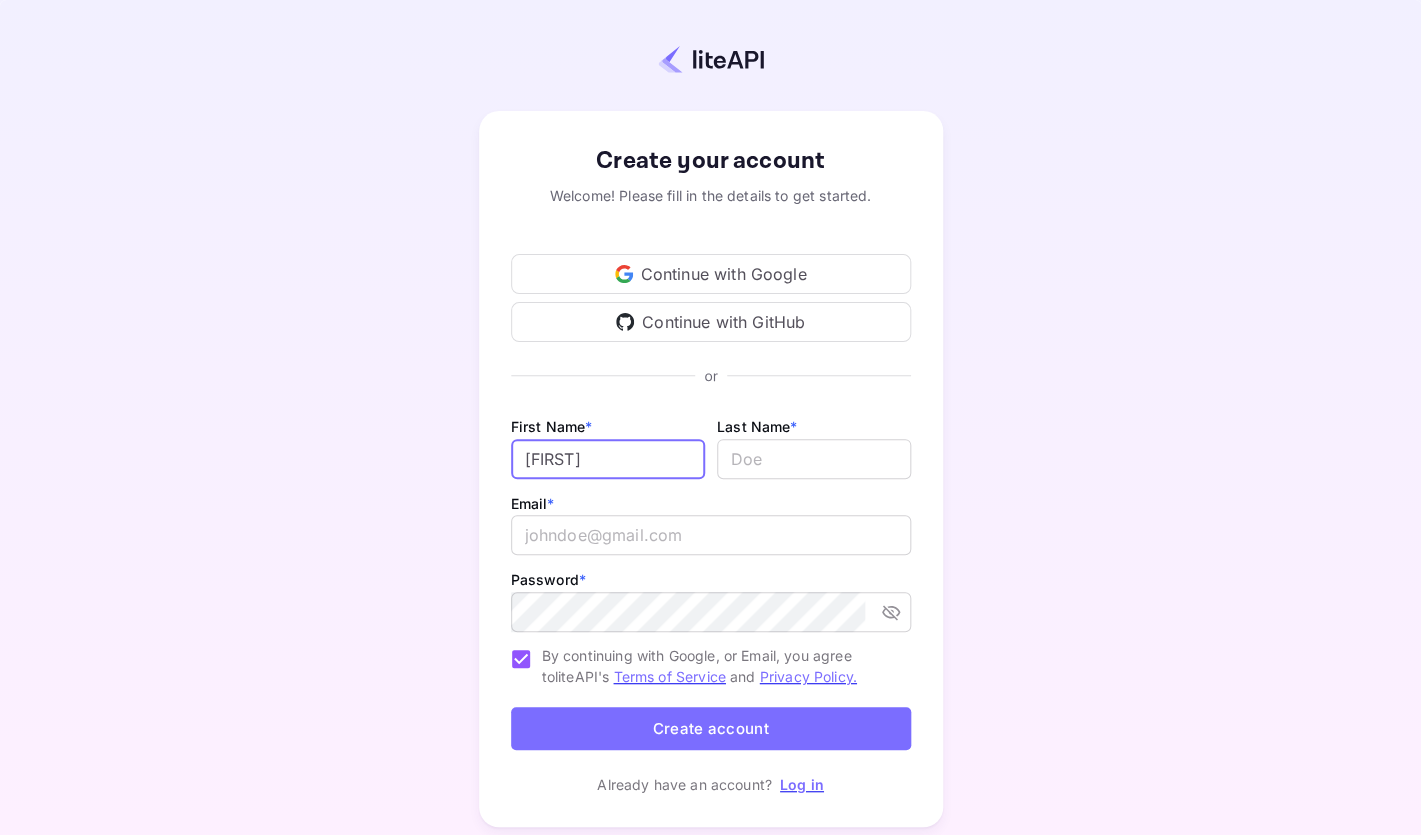 type on "[FIRST]" 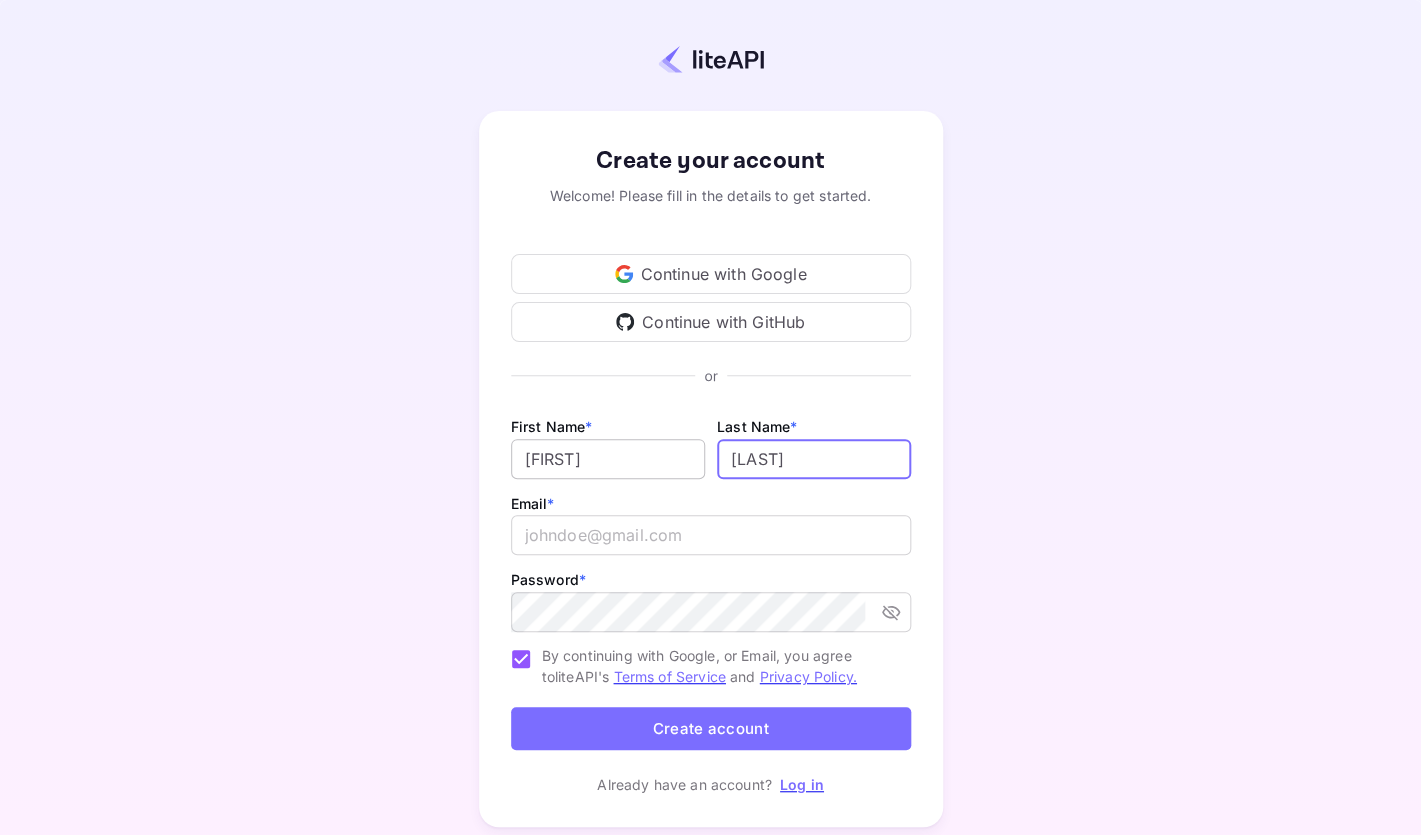 type on "[LAST]" 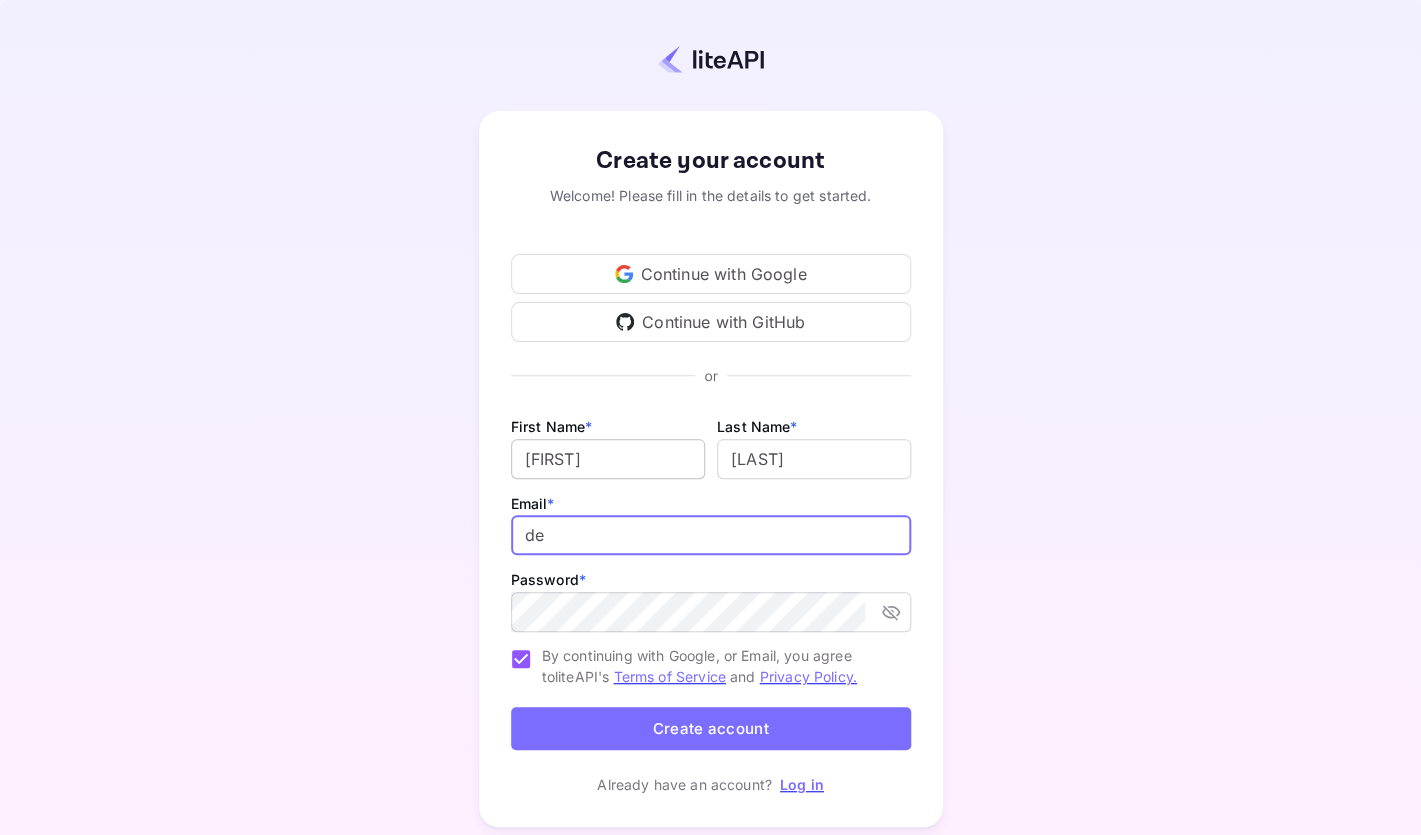 type on "d" 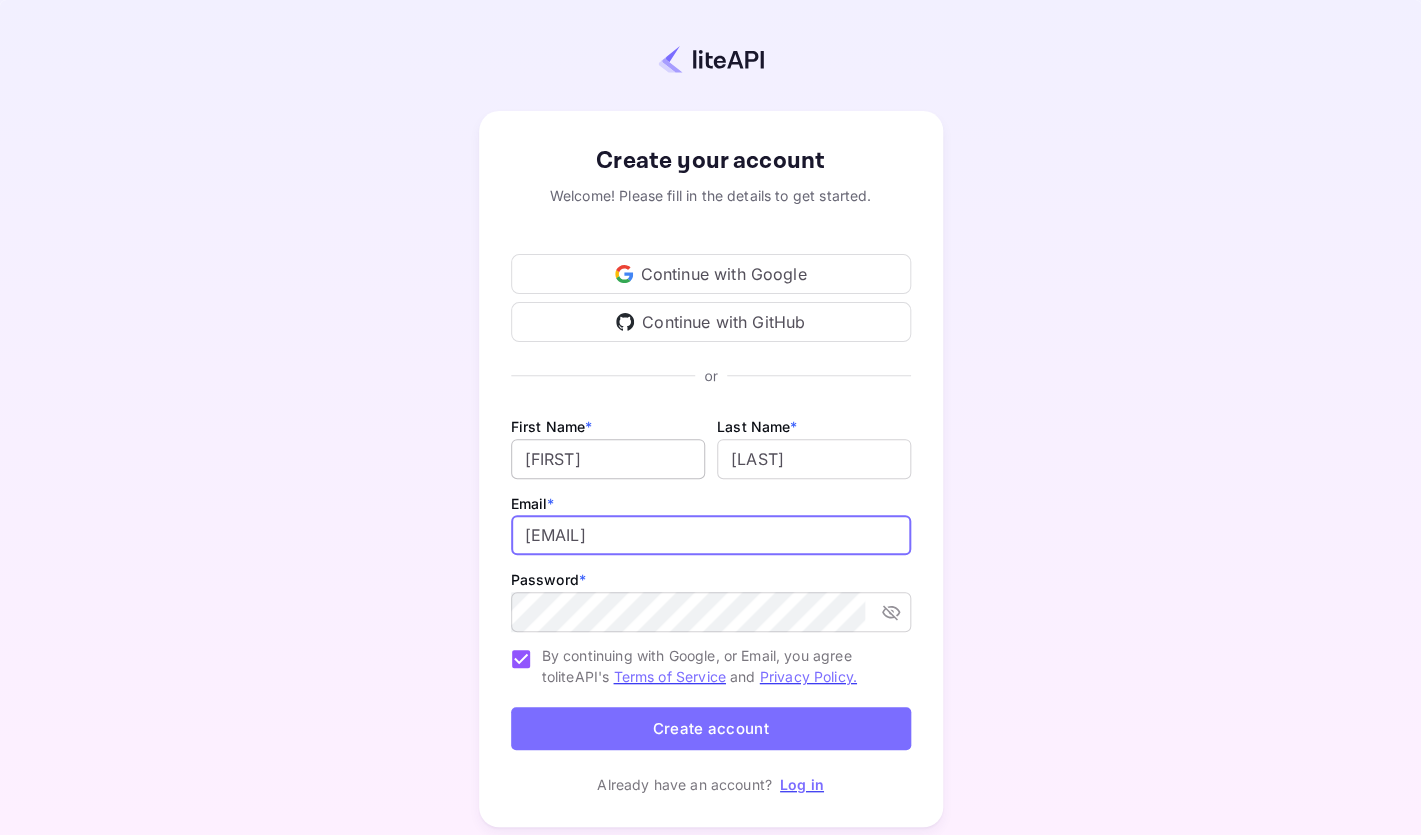 type on "[EMAIL]" 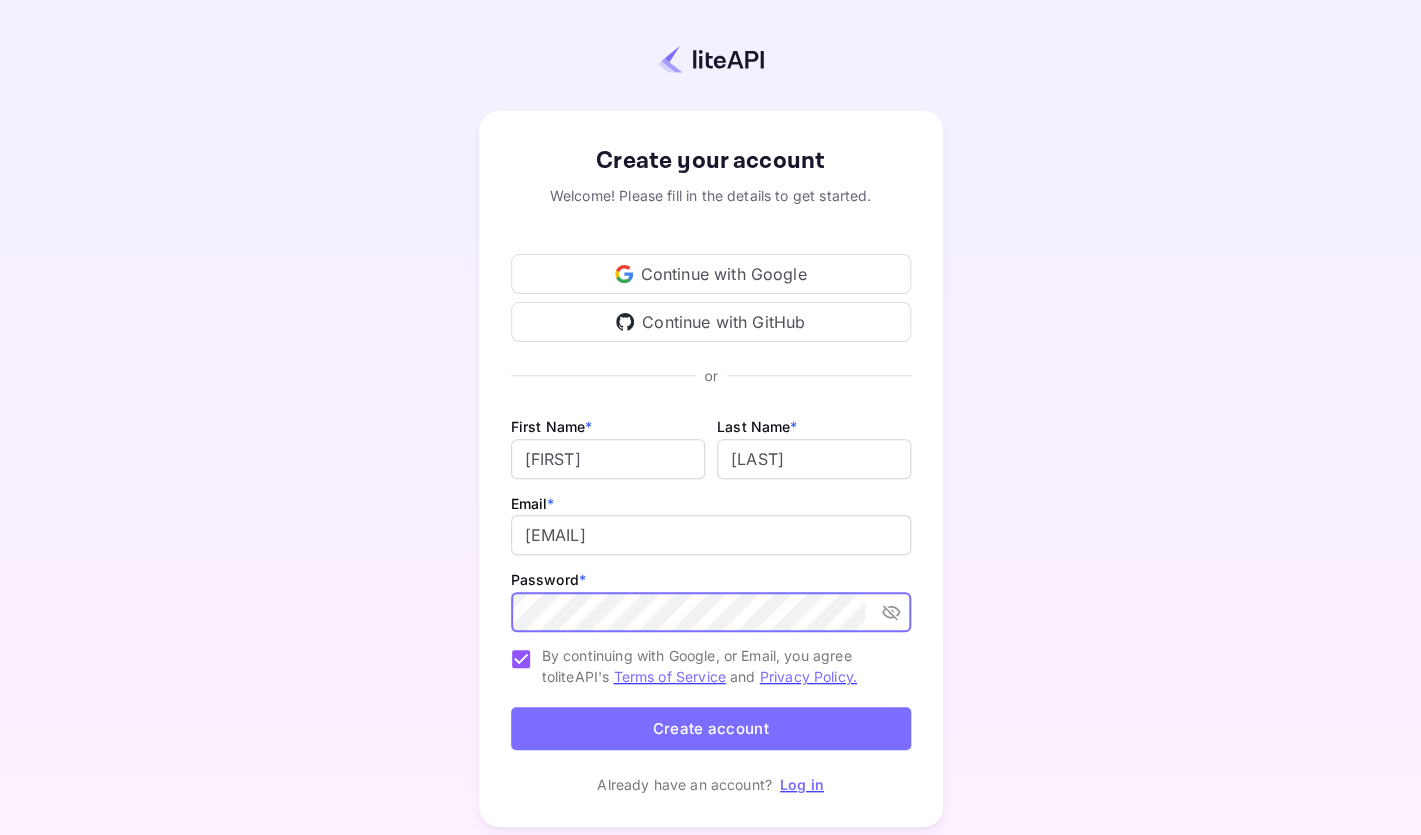 click on "Create account" at bounding box center [711, 728] 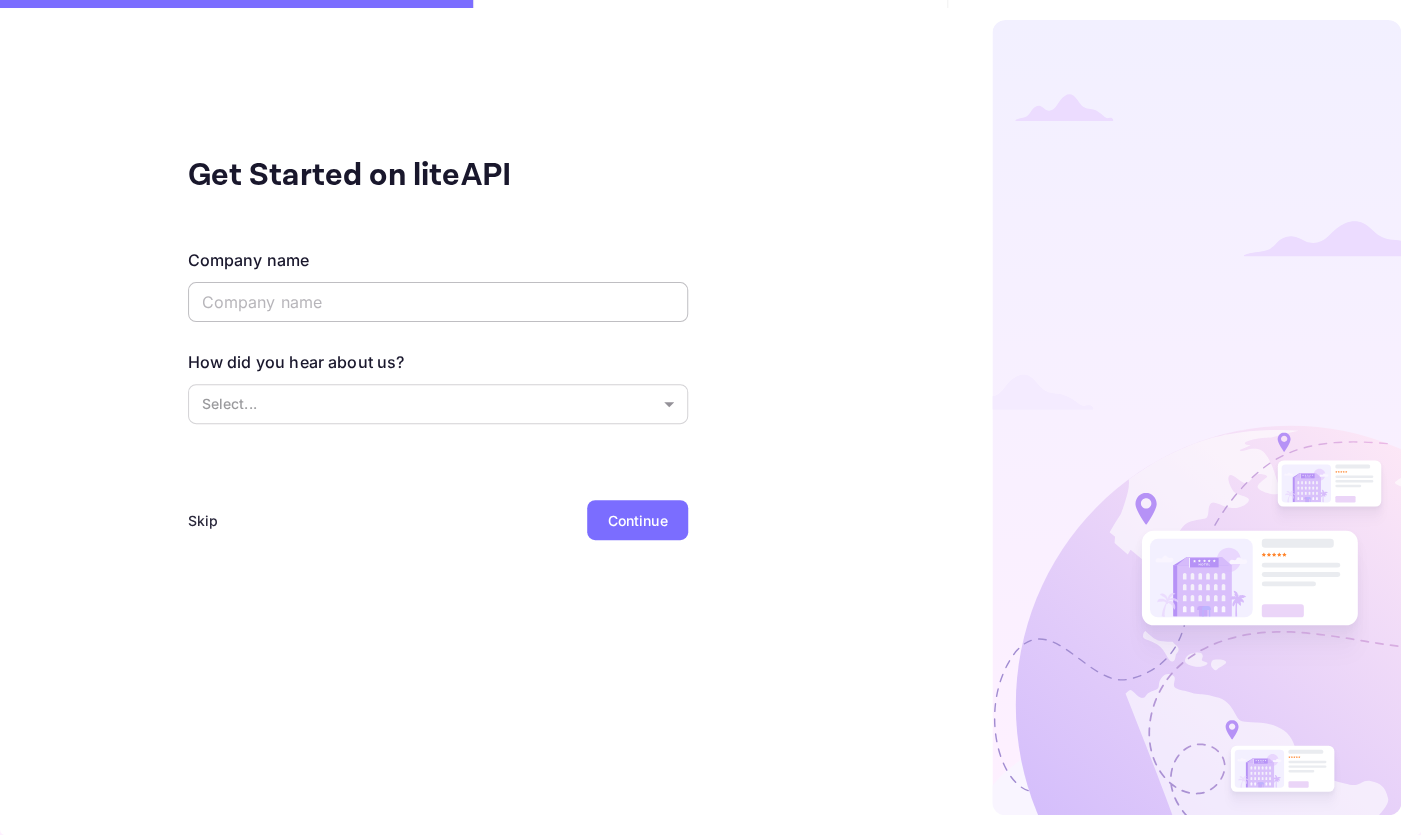 click at bounding box center [438, 302] 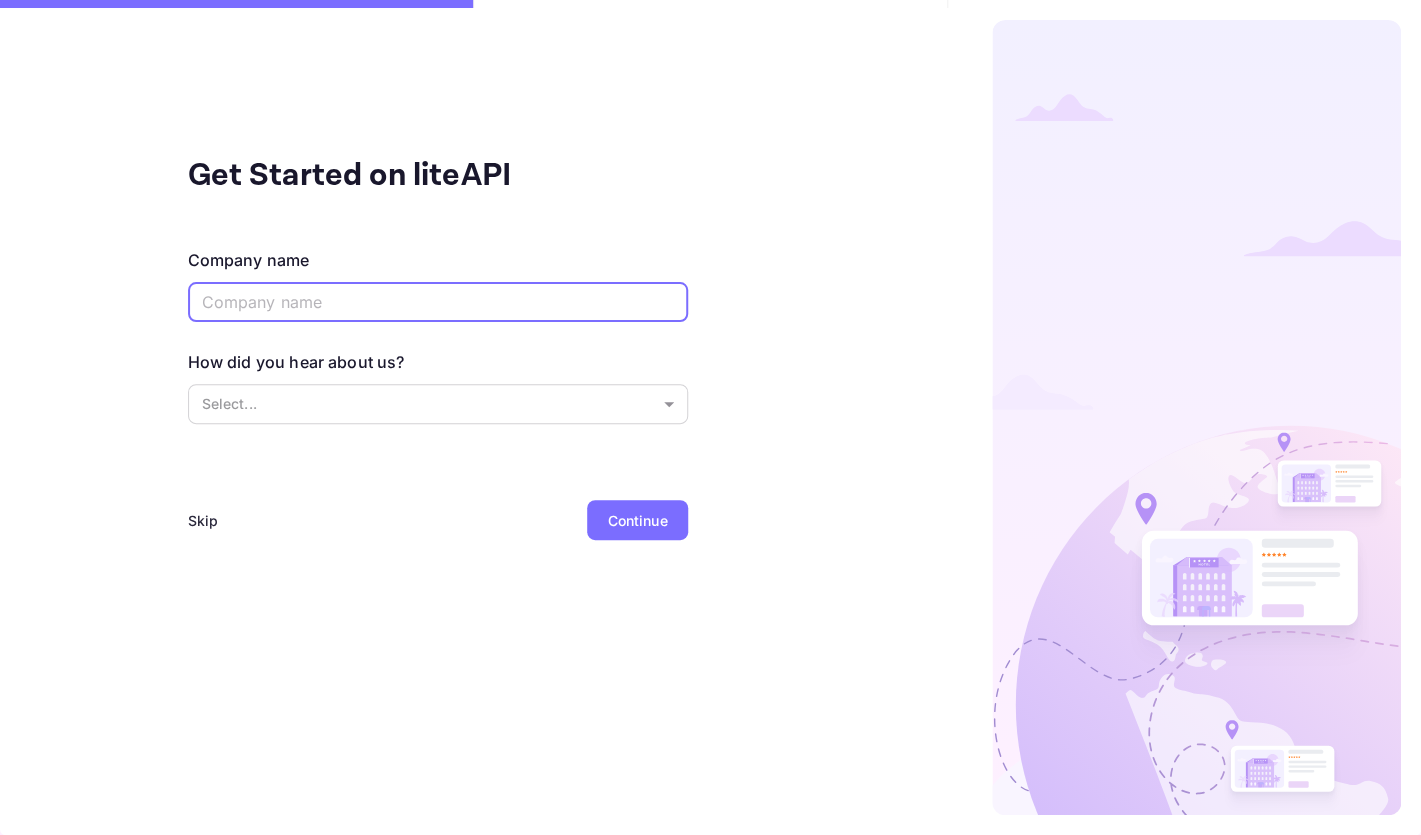 type on "z" 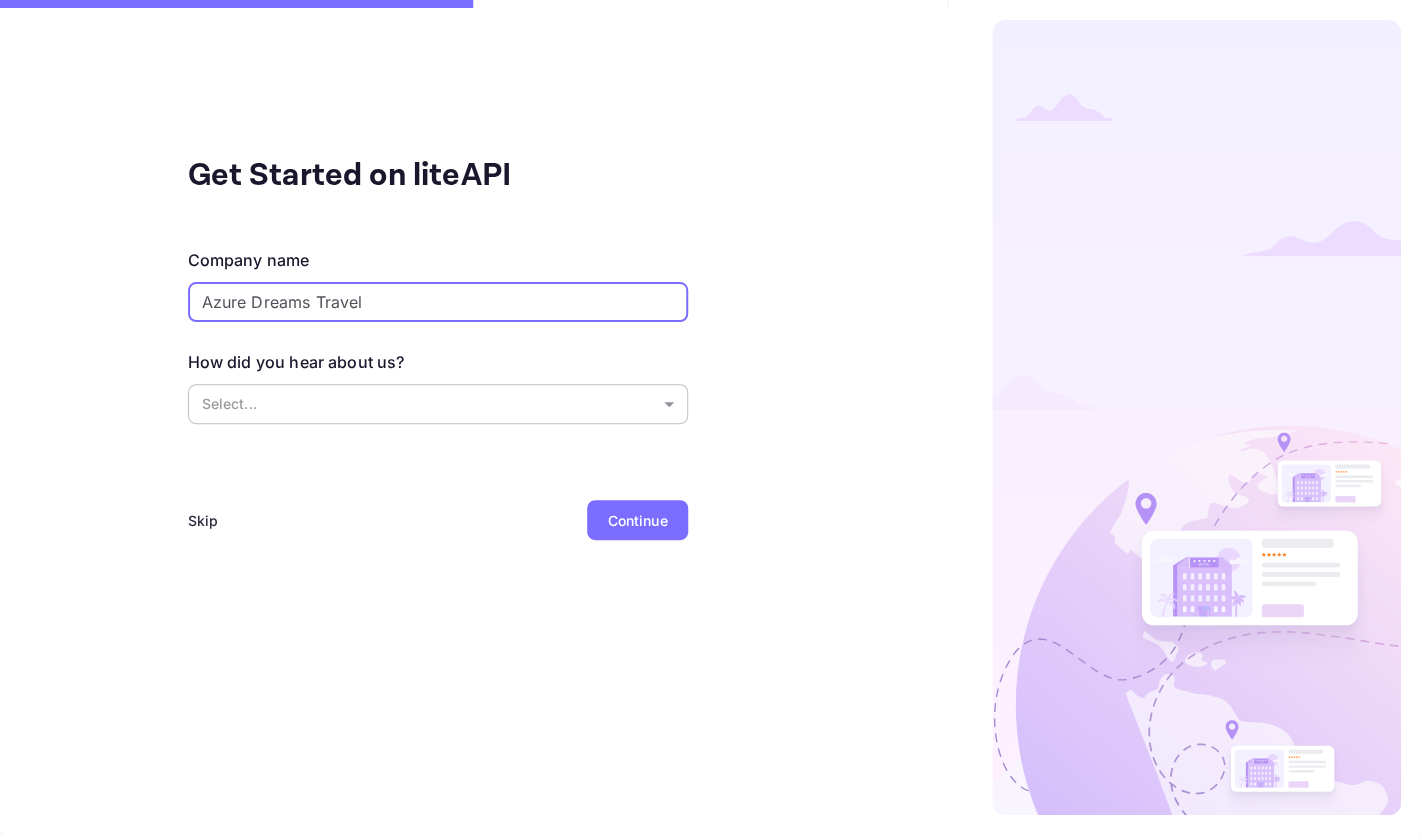 type on "Azure Dreams Travel" 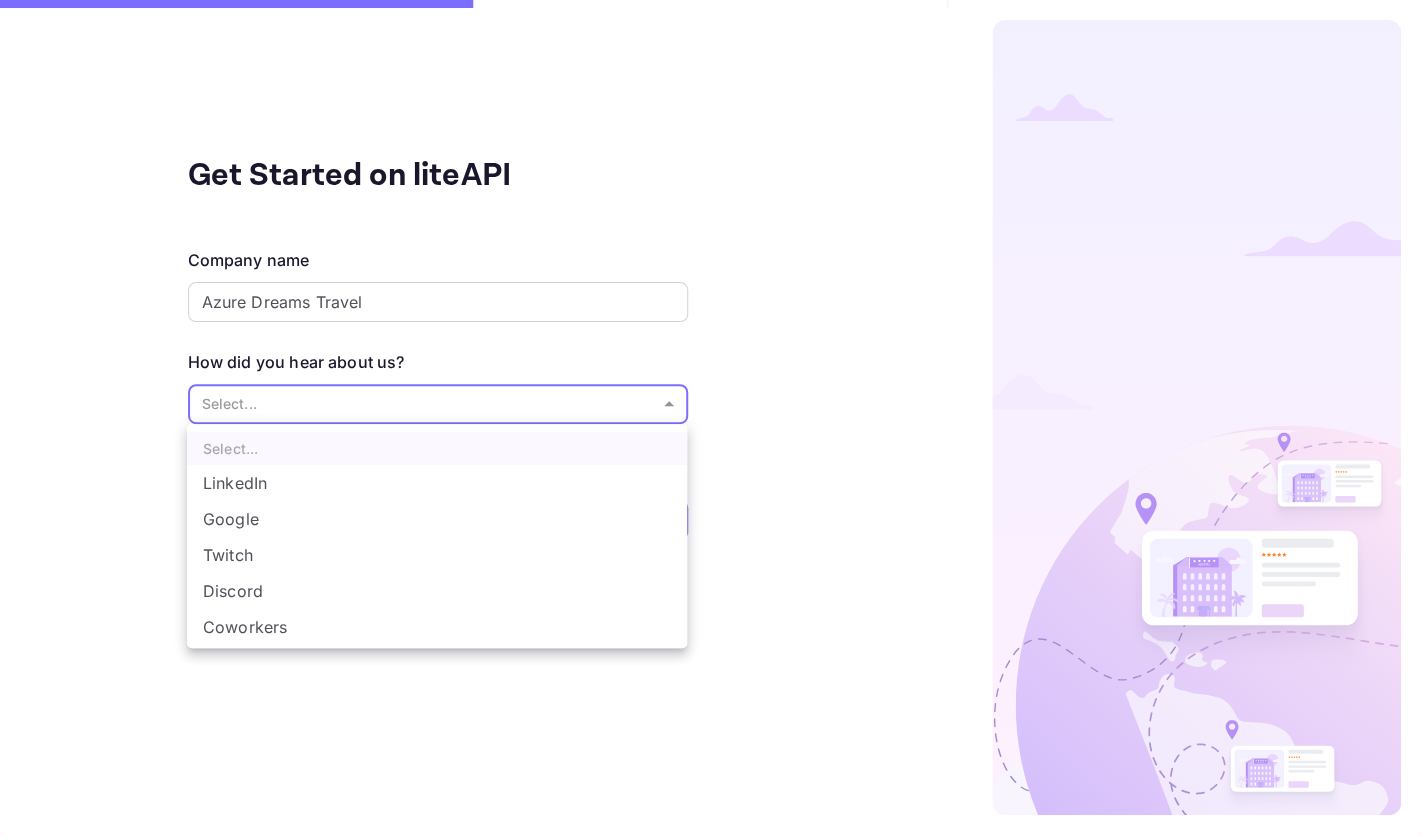 click on "Coworkers" at bounding box center (437, 627) 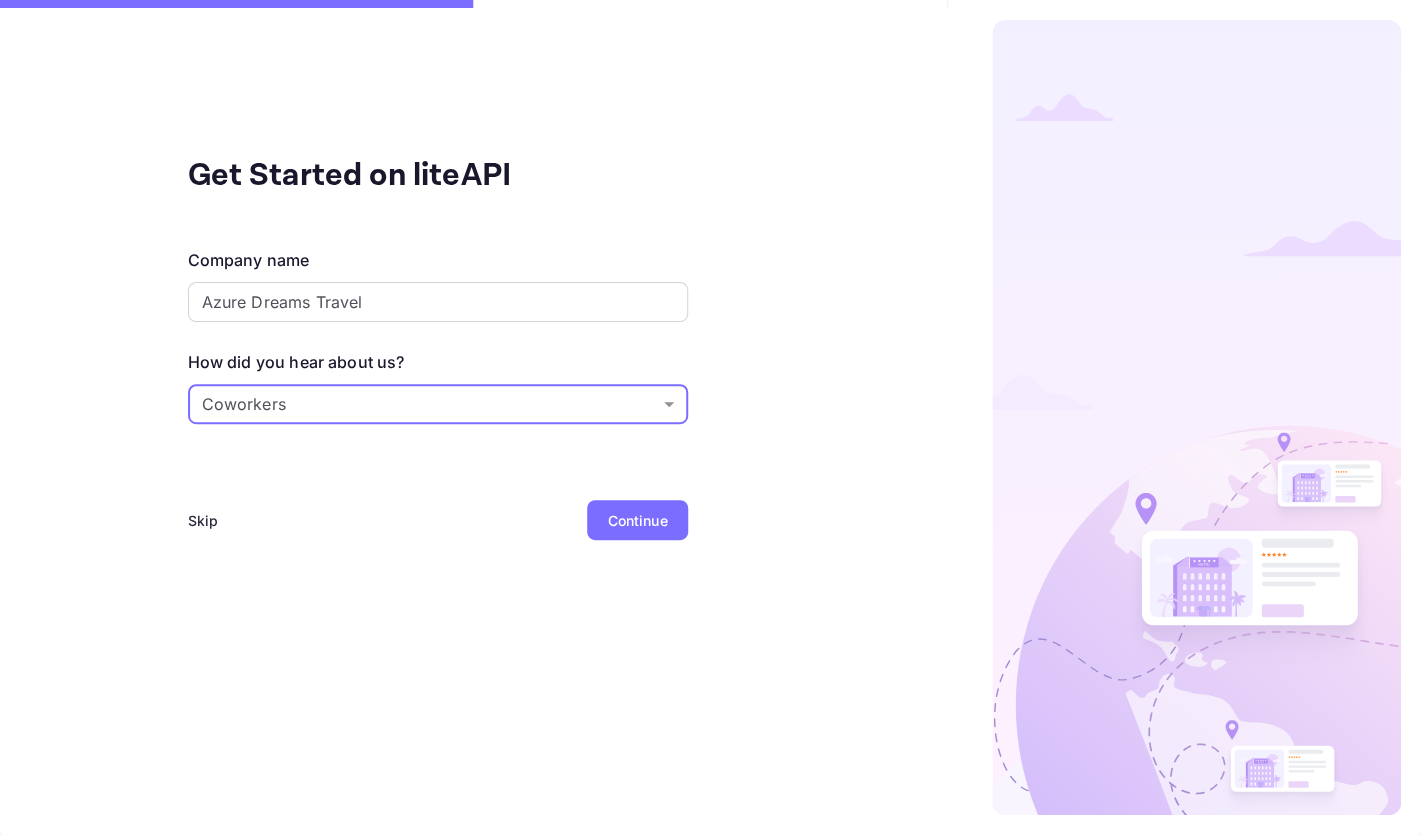 click on "Continue" at bounding box center [637, 520] 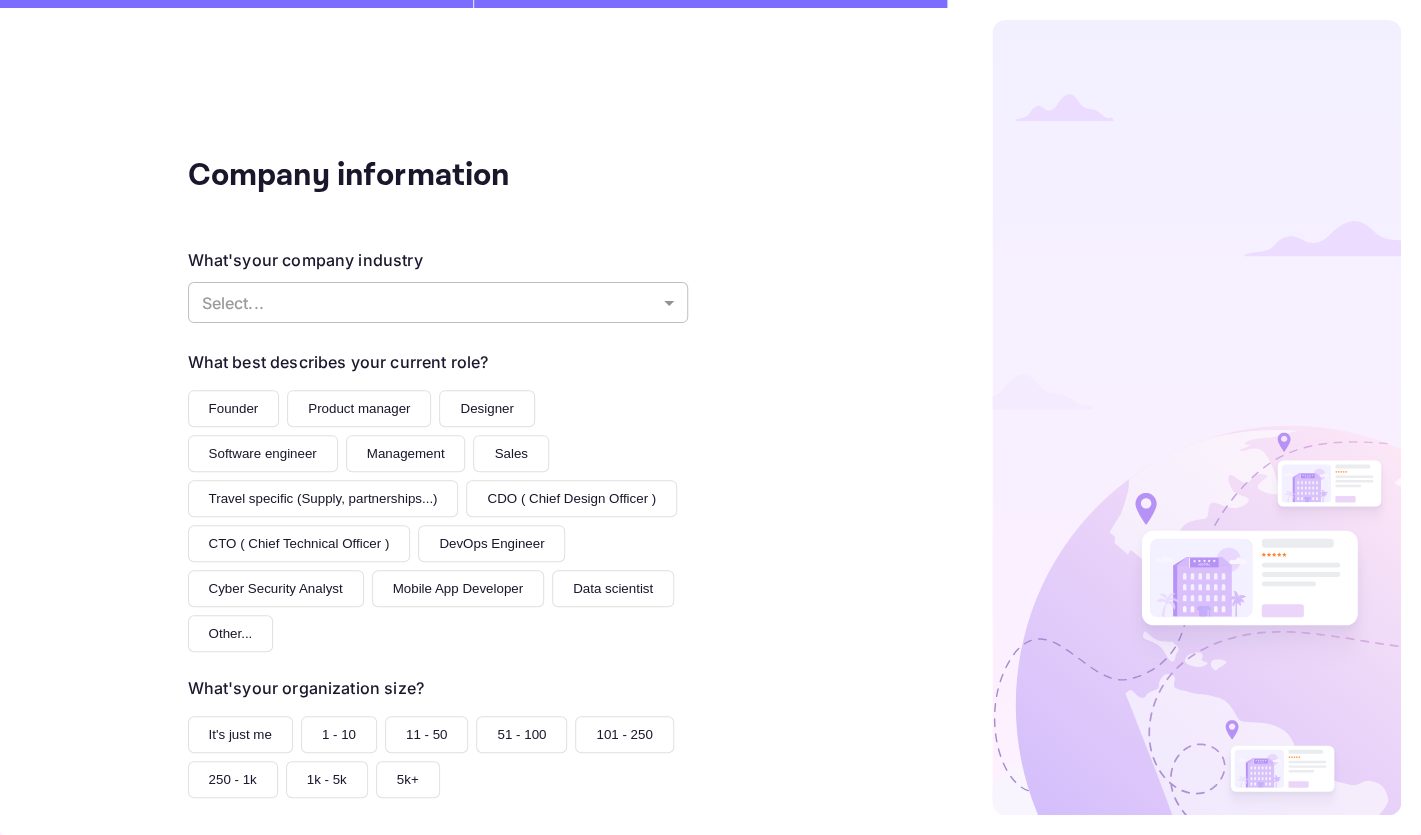 click on "Company information What's your company industry Select... ​ What best describes your current role? Founder Product manager Designer Software engineer Management Sales Travel specific (Supply, partnerships...) CDO ( Chief Design Officer ) CTO ( Chief Technical Officer ) DevOps Engineer Cyber Security Analyst Mobile App Developer Data scientist Other... What's your organization size? It's just me 1 - 10 11 - 50 51 - 100 101 - 250 250 - 1k 1k - 5k 5k+ Skip Back Continue" at bounding box center [710, 417] 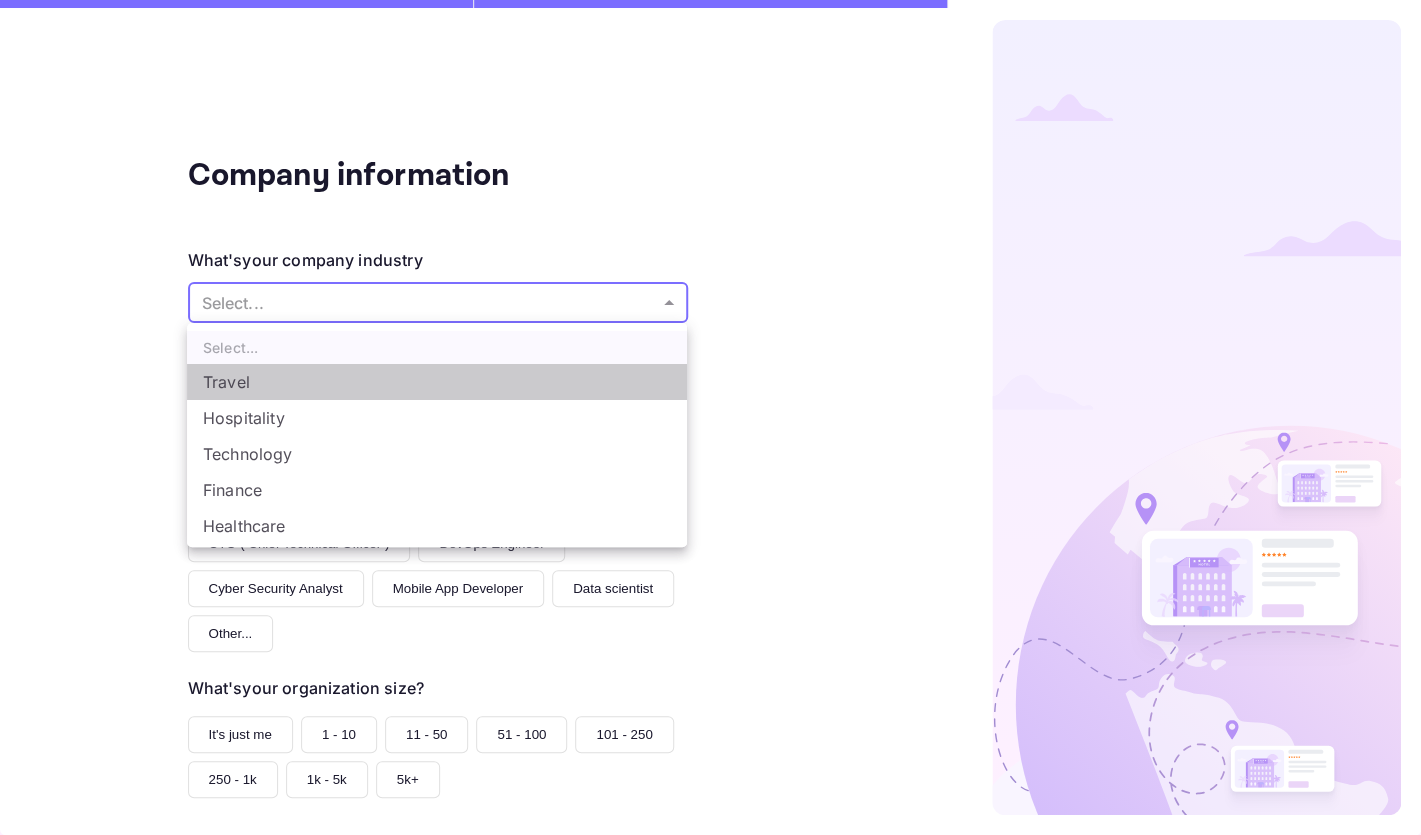 click on "Travel" at bounding box center [437, 382] 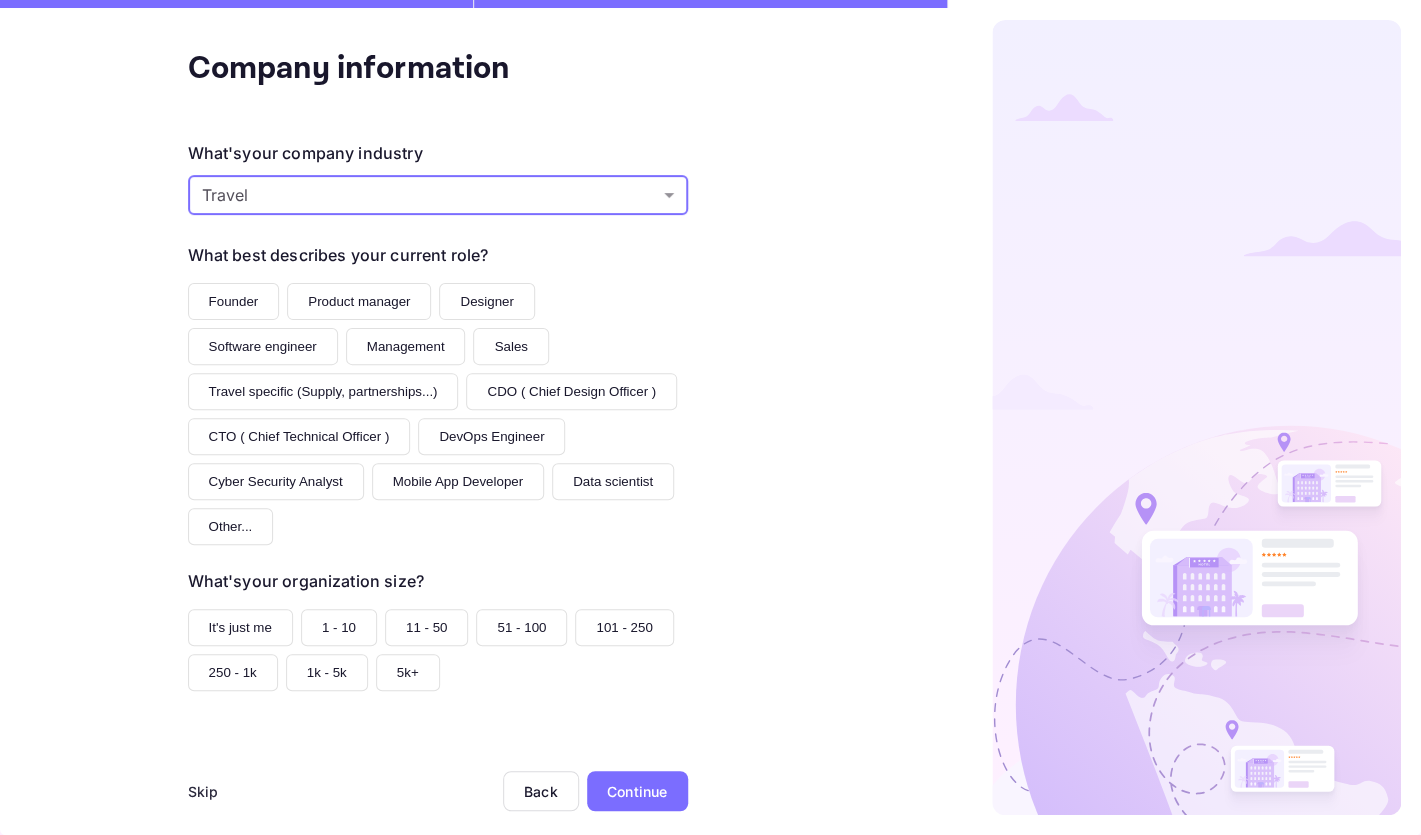 scroll, scrollTop: 106, scrollLeft: 0, axis: vertical 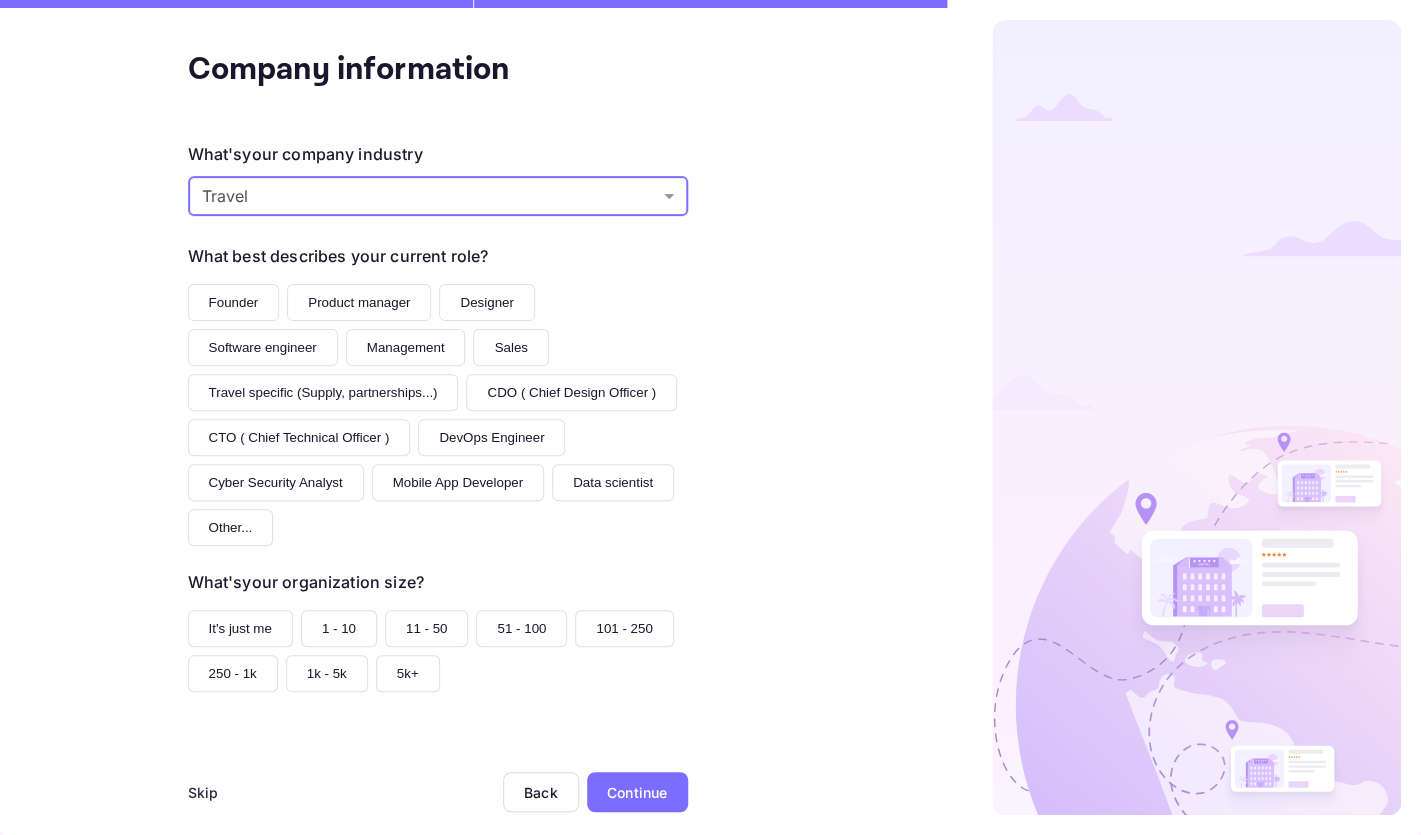 click on "Other..." at bounding box center [231, 527] 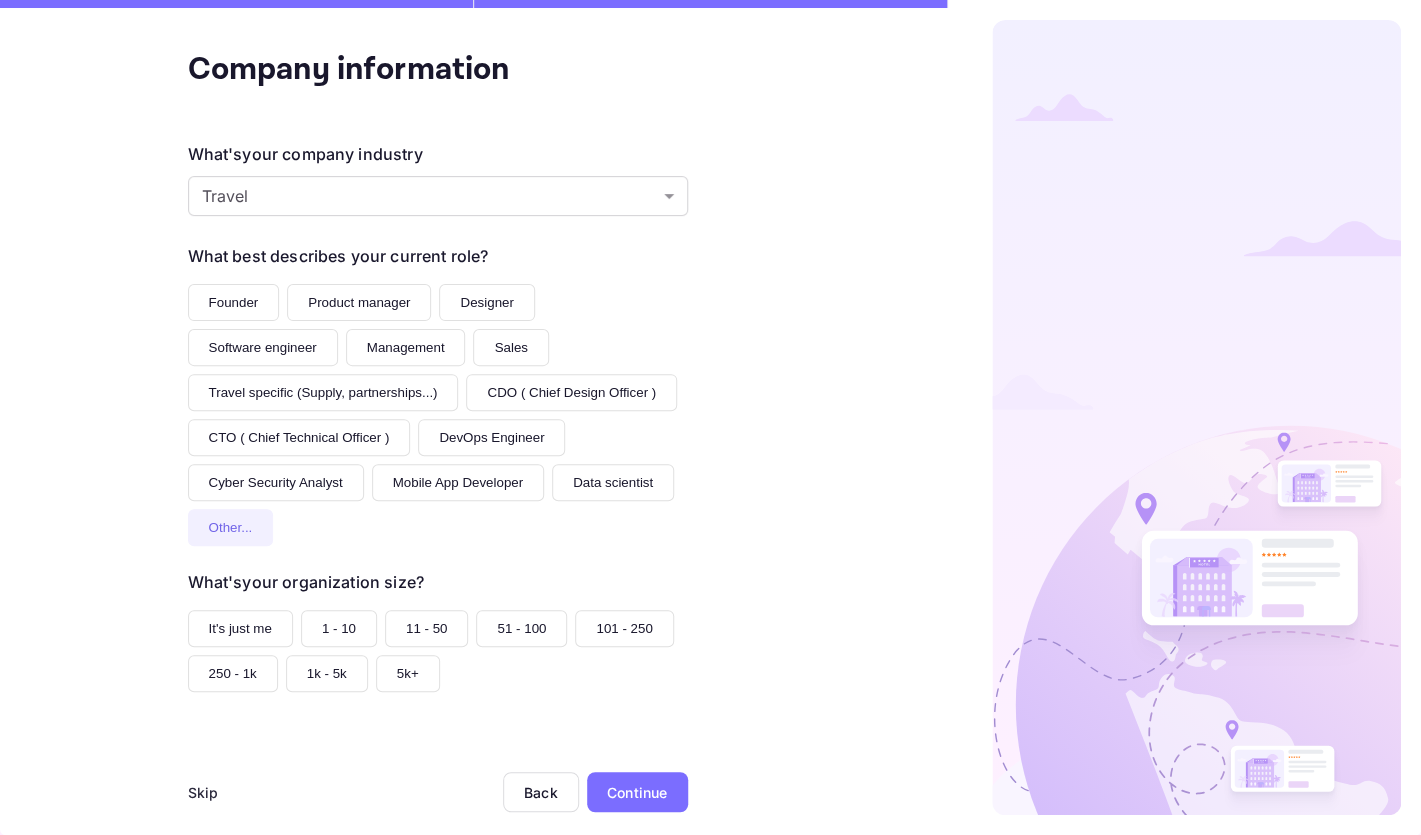 click on "11 - 50" at bounding box center (427, 628) 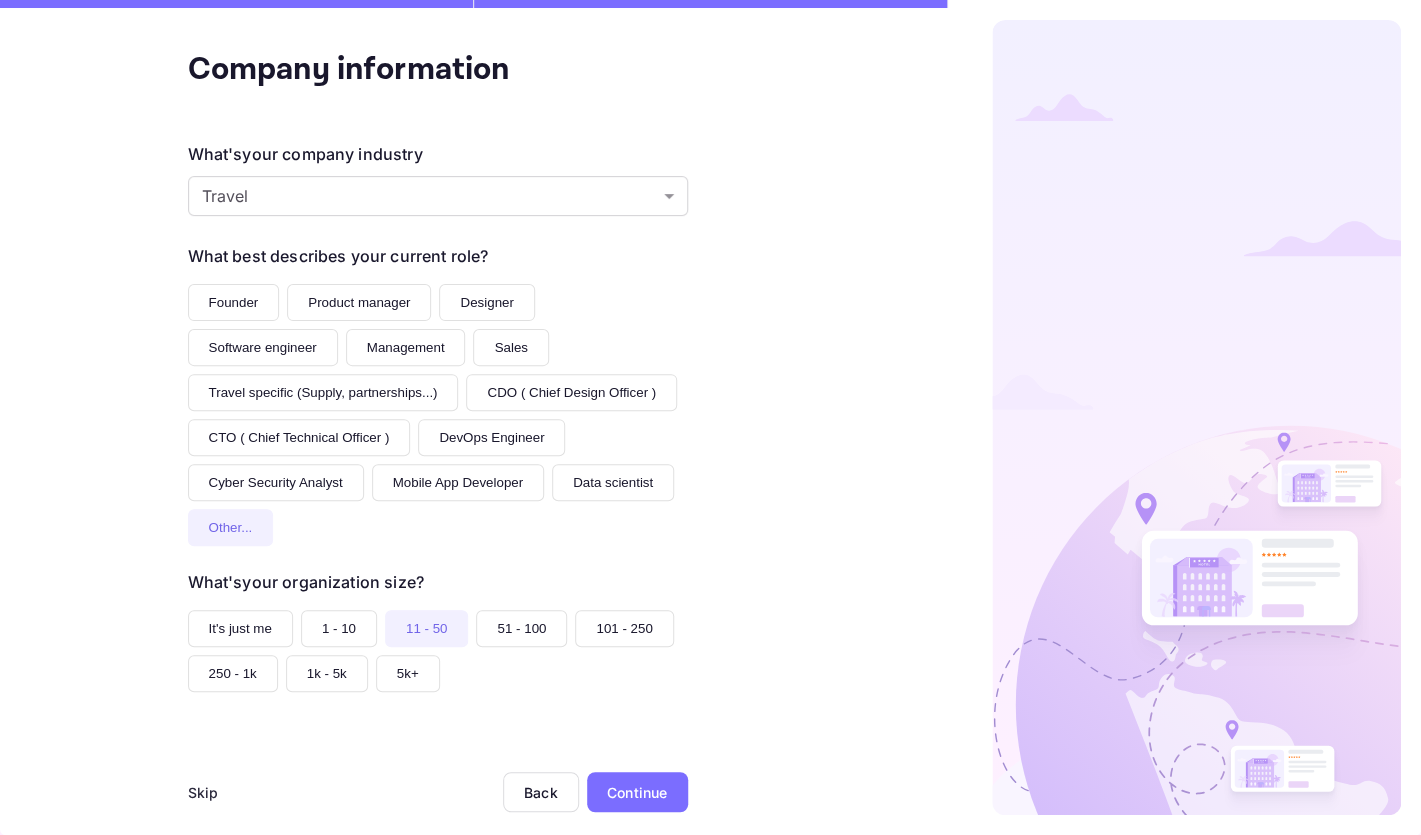 click on "Continue" at bounding box center [637, 792] 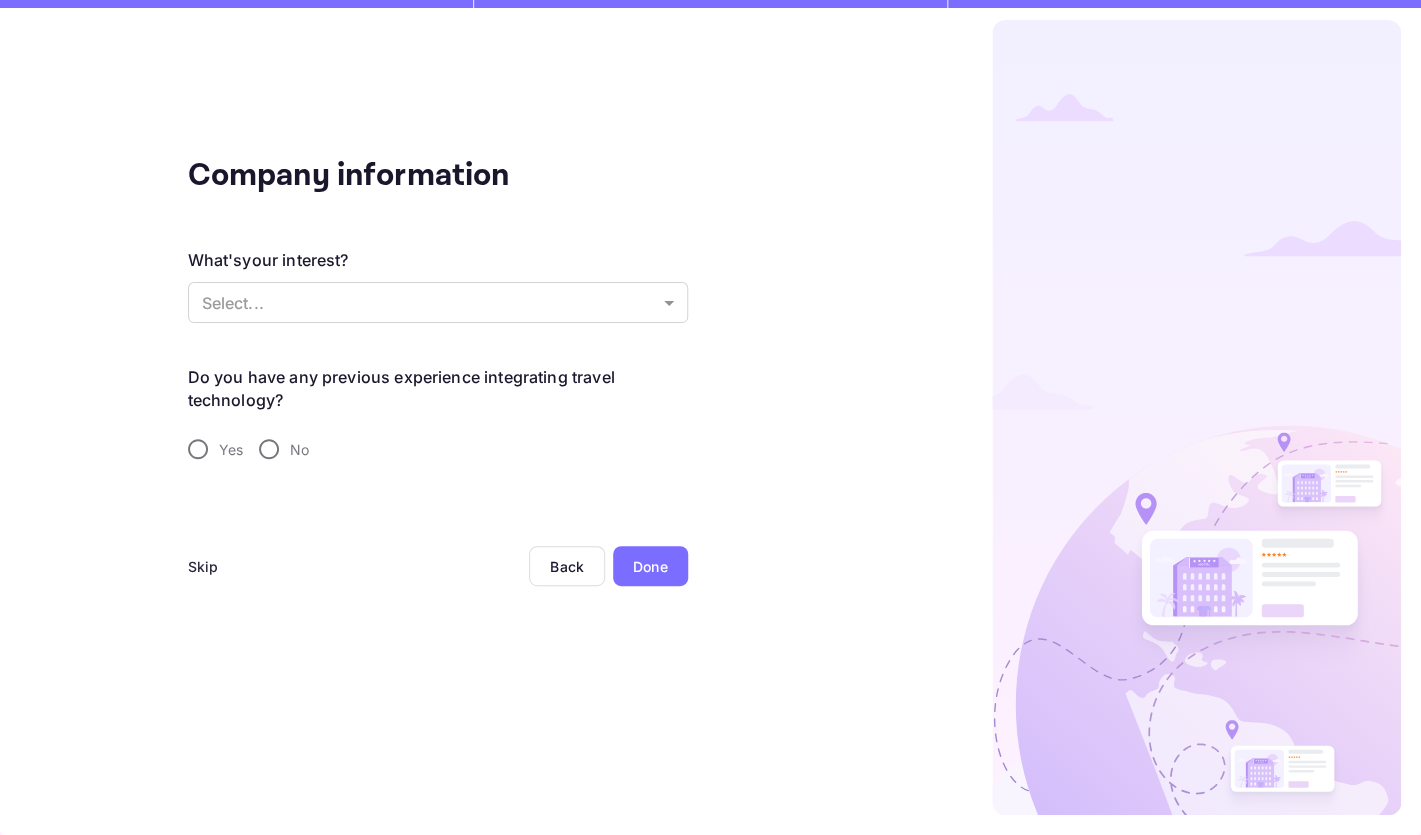 click on "What's your interest? Select... ​" at bounding box center [438, 287] 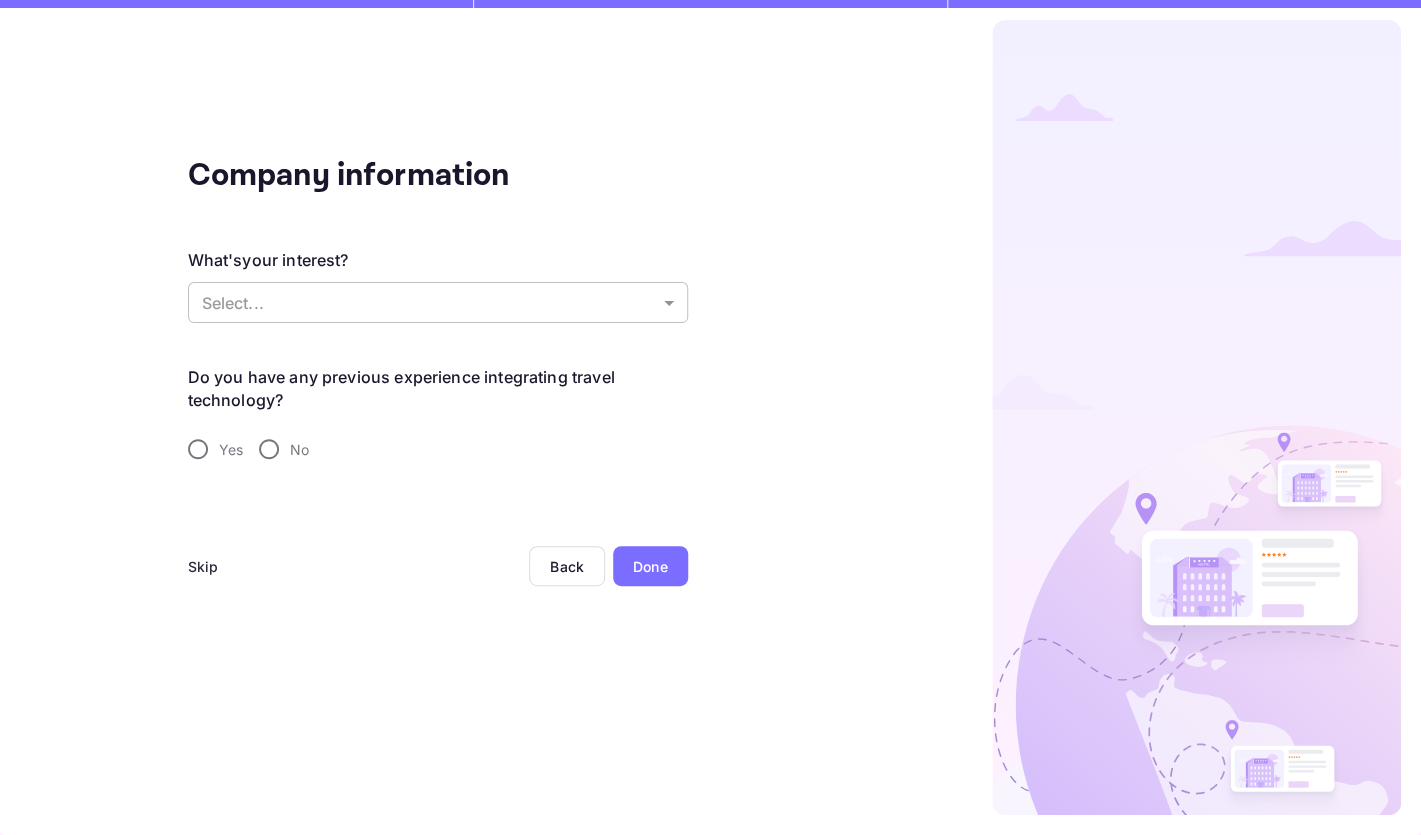 click on "Company information What's  your interest? Select... ​ Do you have any previous experience integrating travel technology? Yes No Skip Back Done" at bounding box center [710, 417] 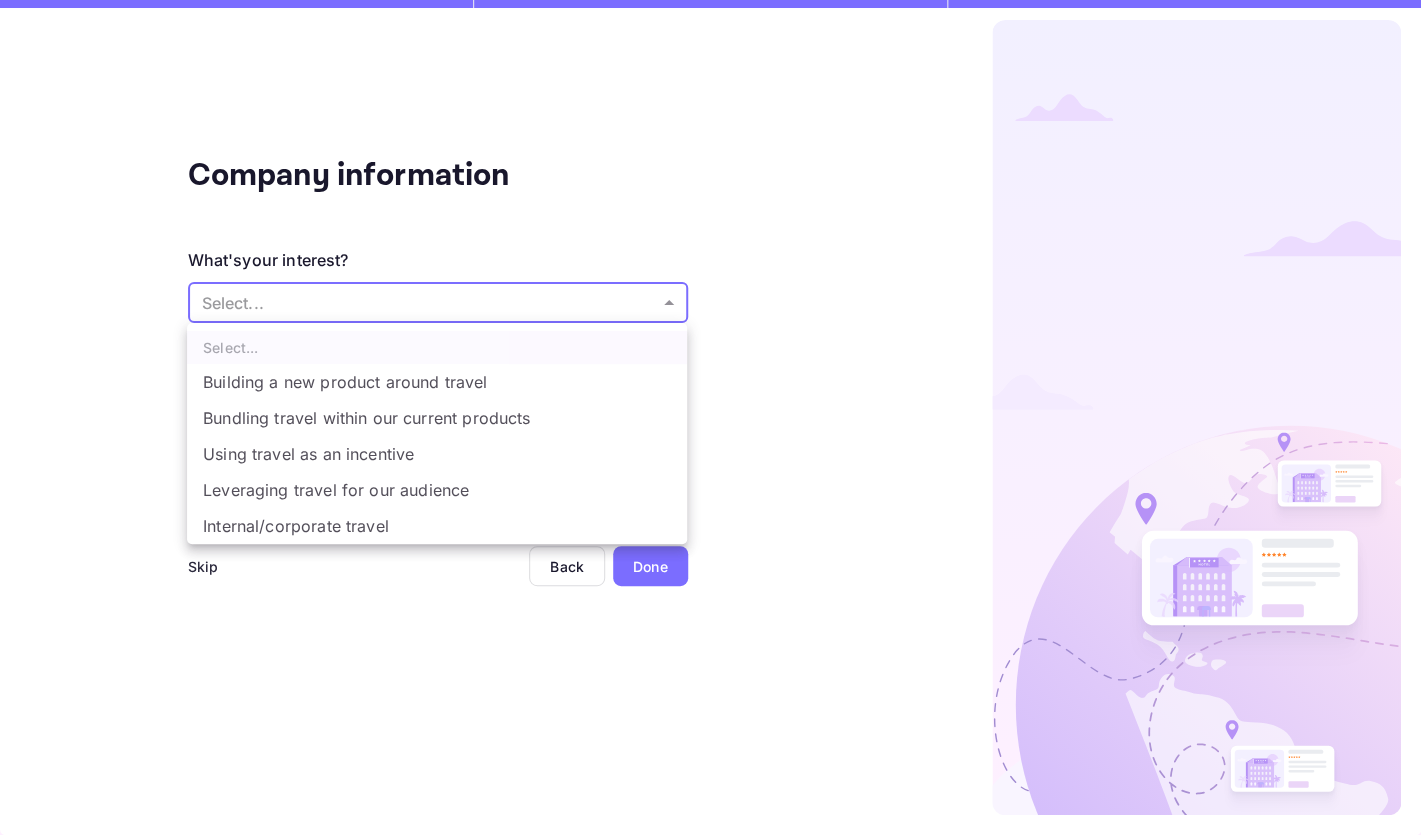 click on "Using travel as an incentive" at bounding box center (437, 454) 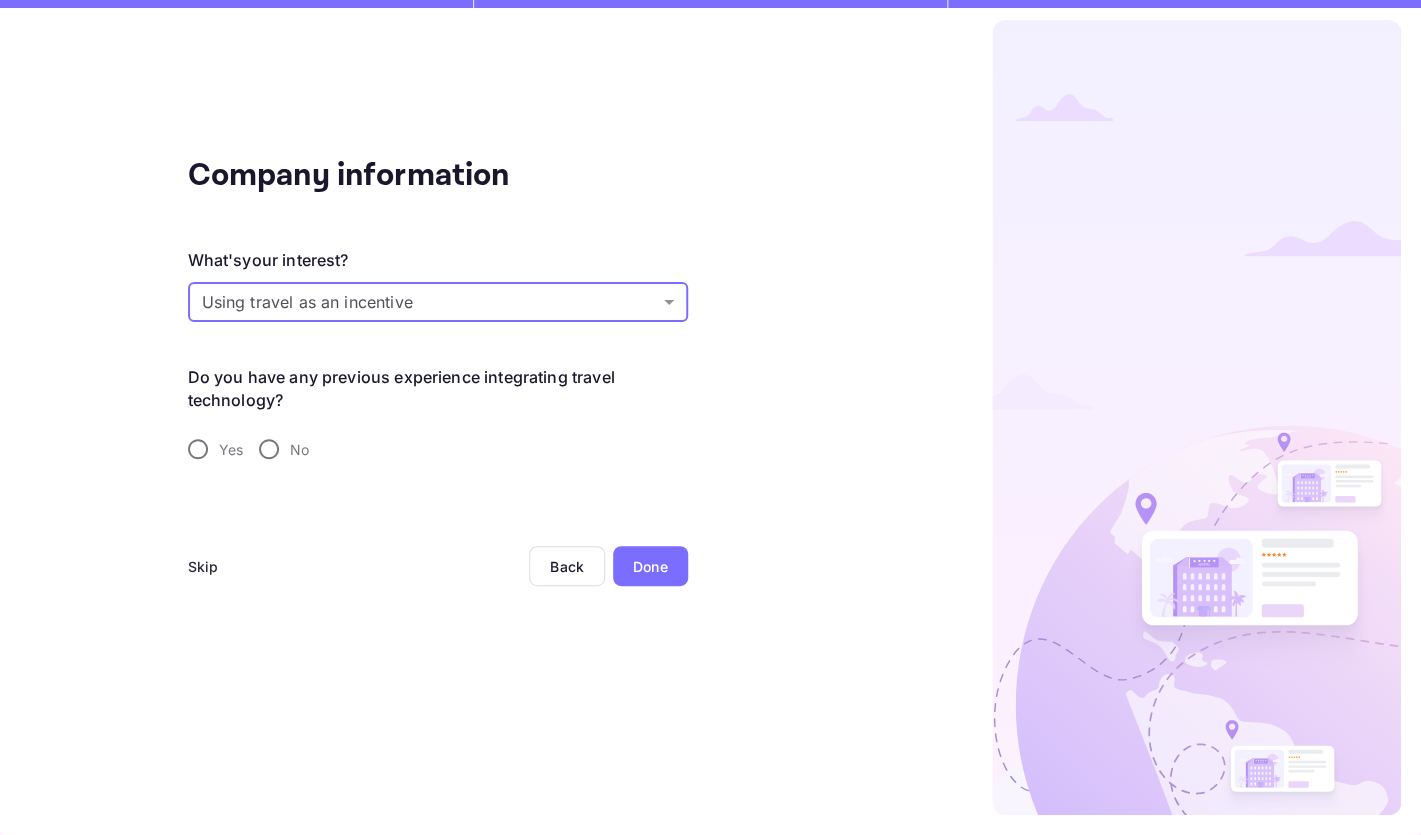 click on "No" at bounding box center (269, 449) 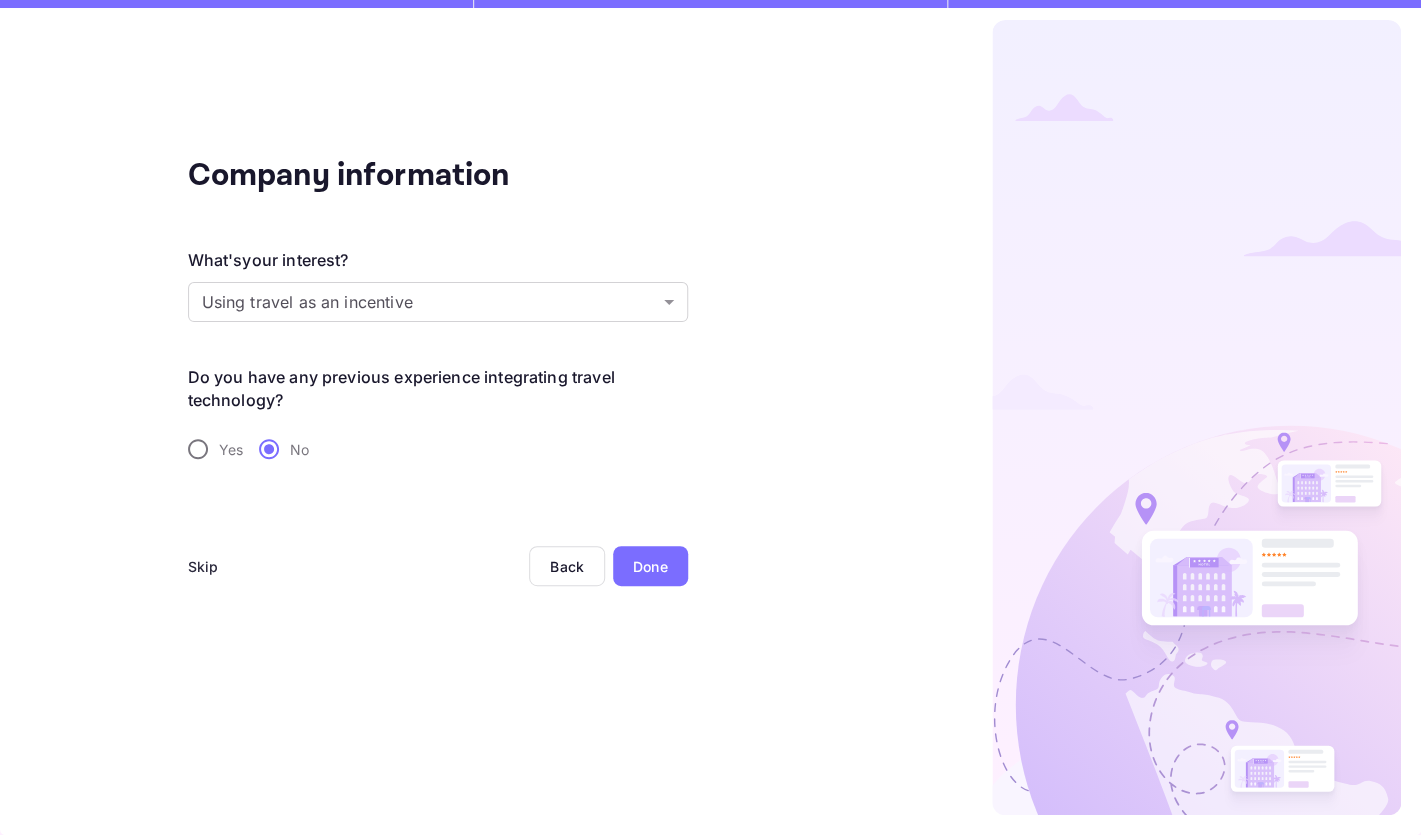 click on "Done" at bounding box center [650, 566] 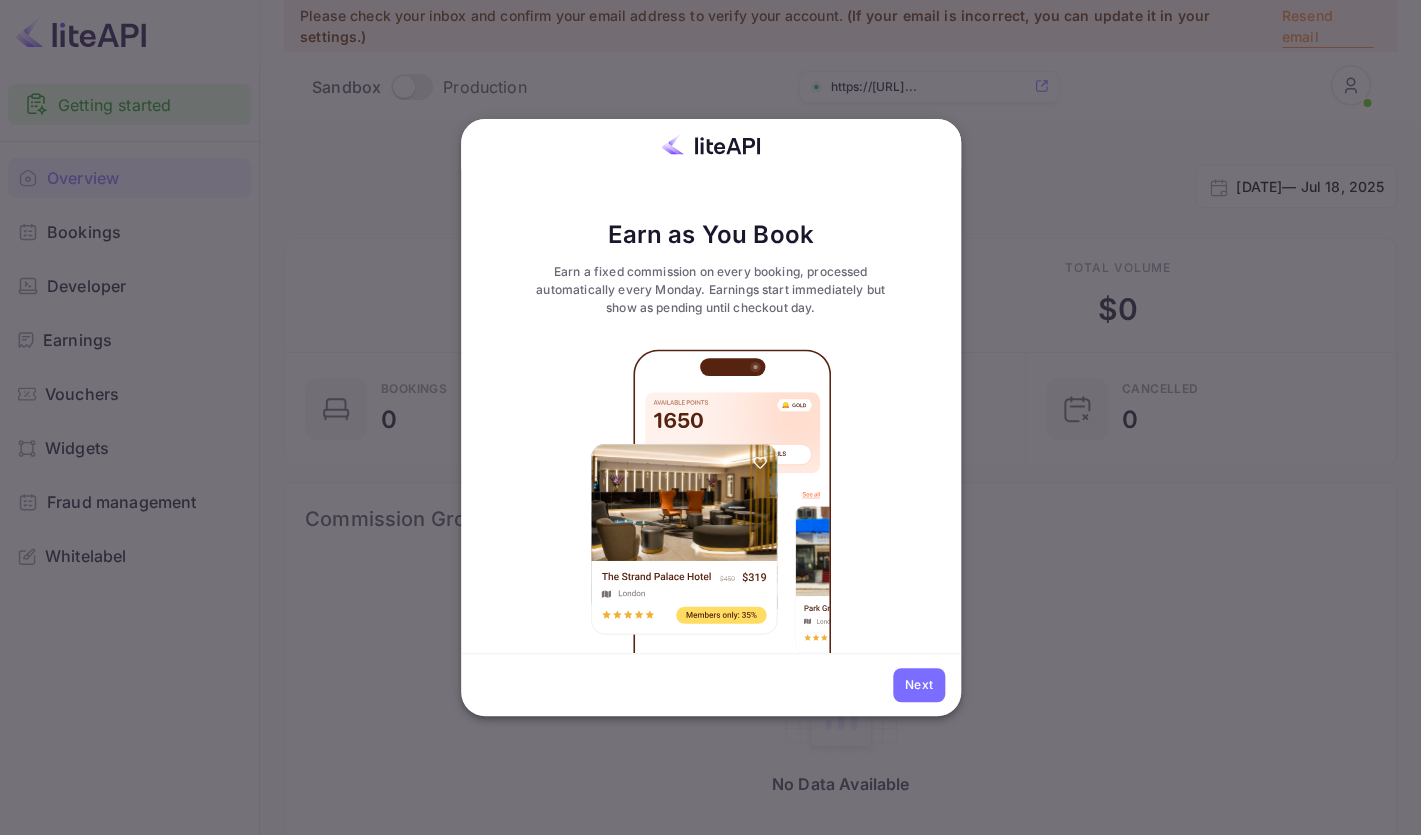 click on "Next" at bounding box center [919, 685] 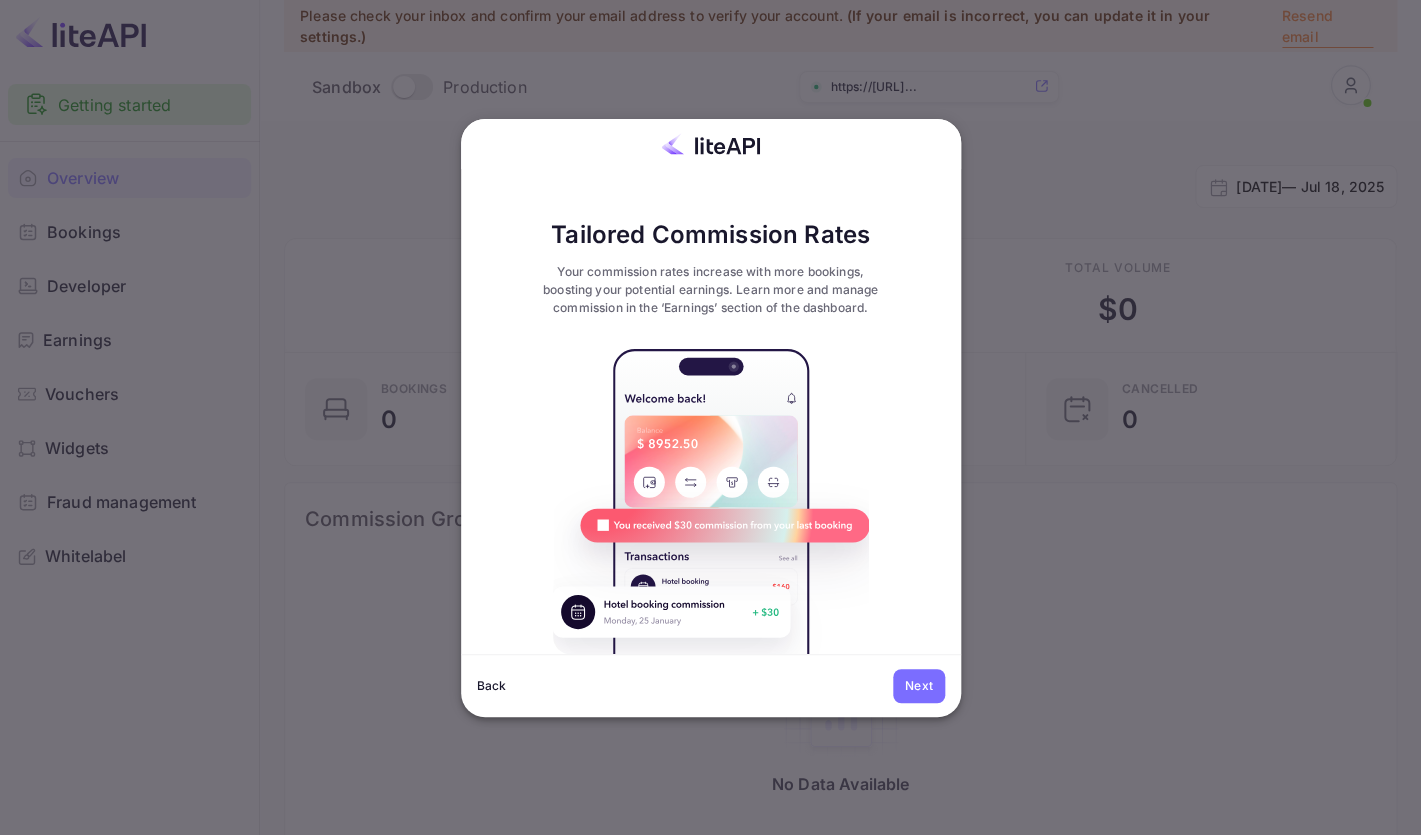click on "Next" at bounding box center [919, 686] 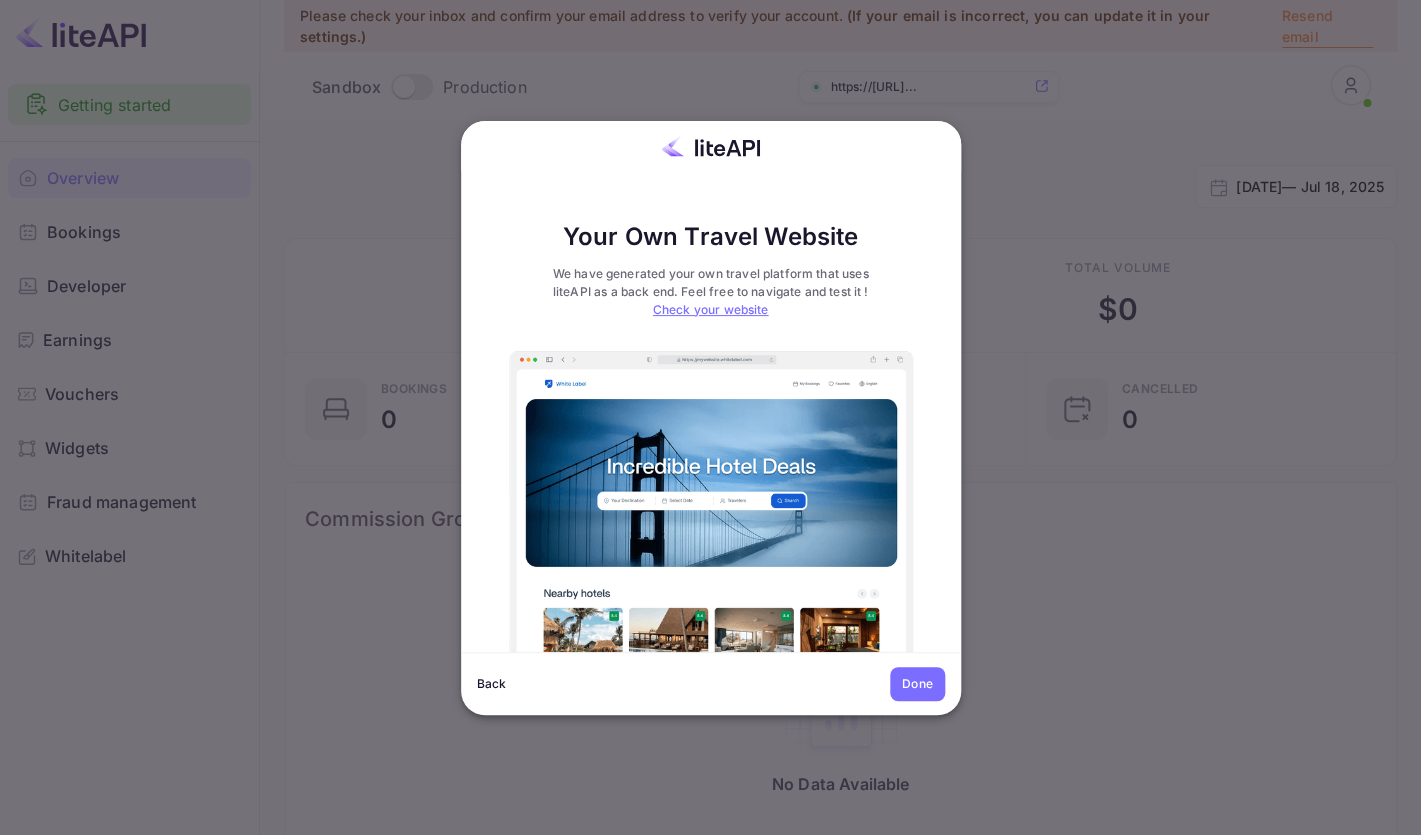 click on "Done" at bounding box center (917, 684) 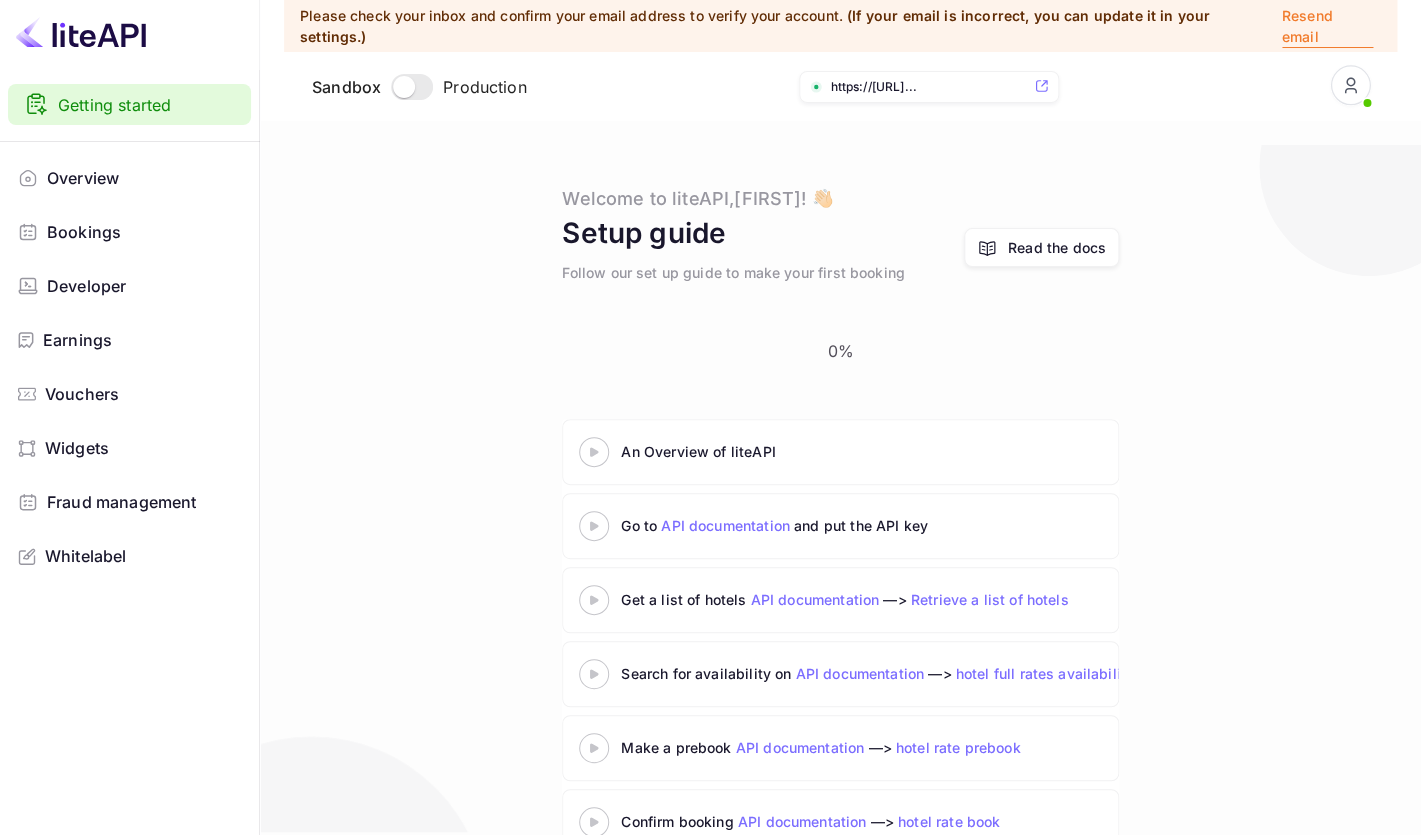 click on "Bookings" at bounding box center (144, 232) 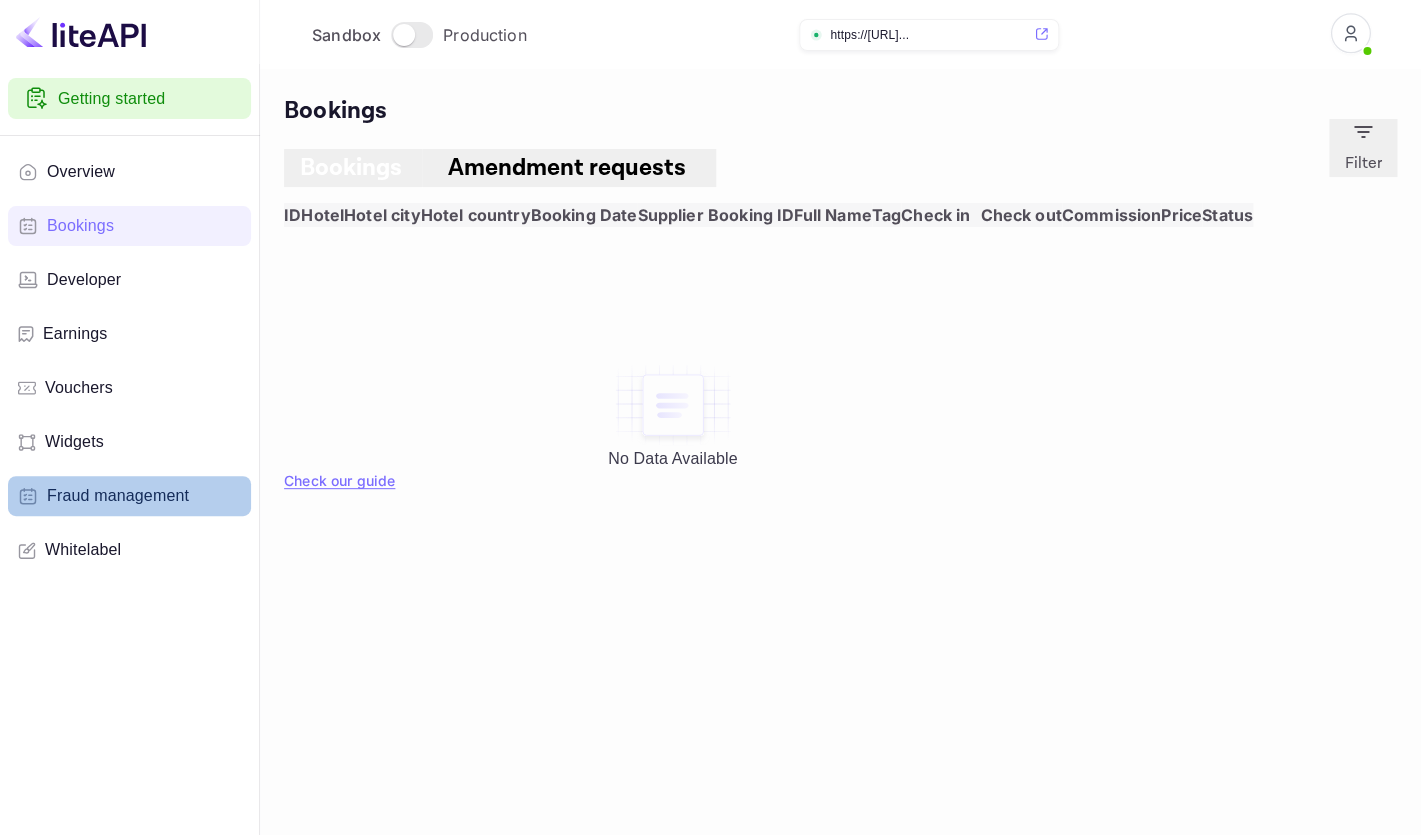 click on "Fraud management" at bounding box center (129, 496) 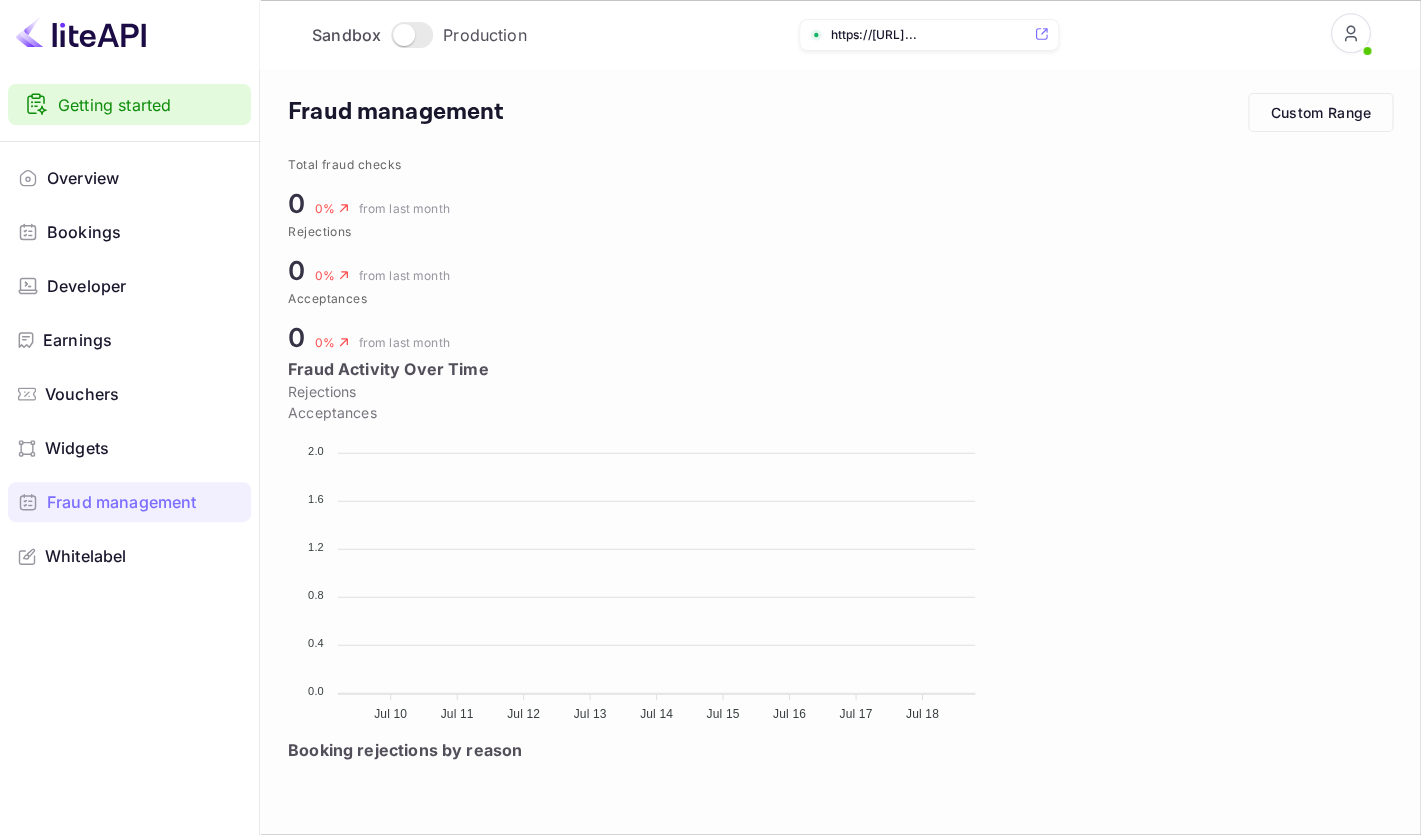 scroll, scrollTop: 1, scrollLeft: 1, axis: both 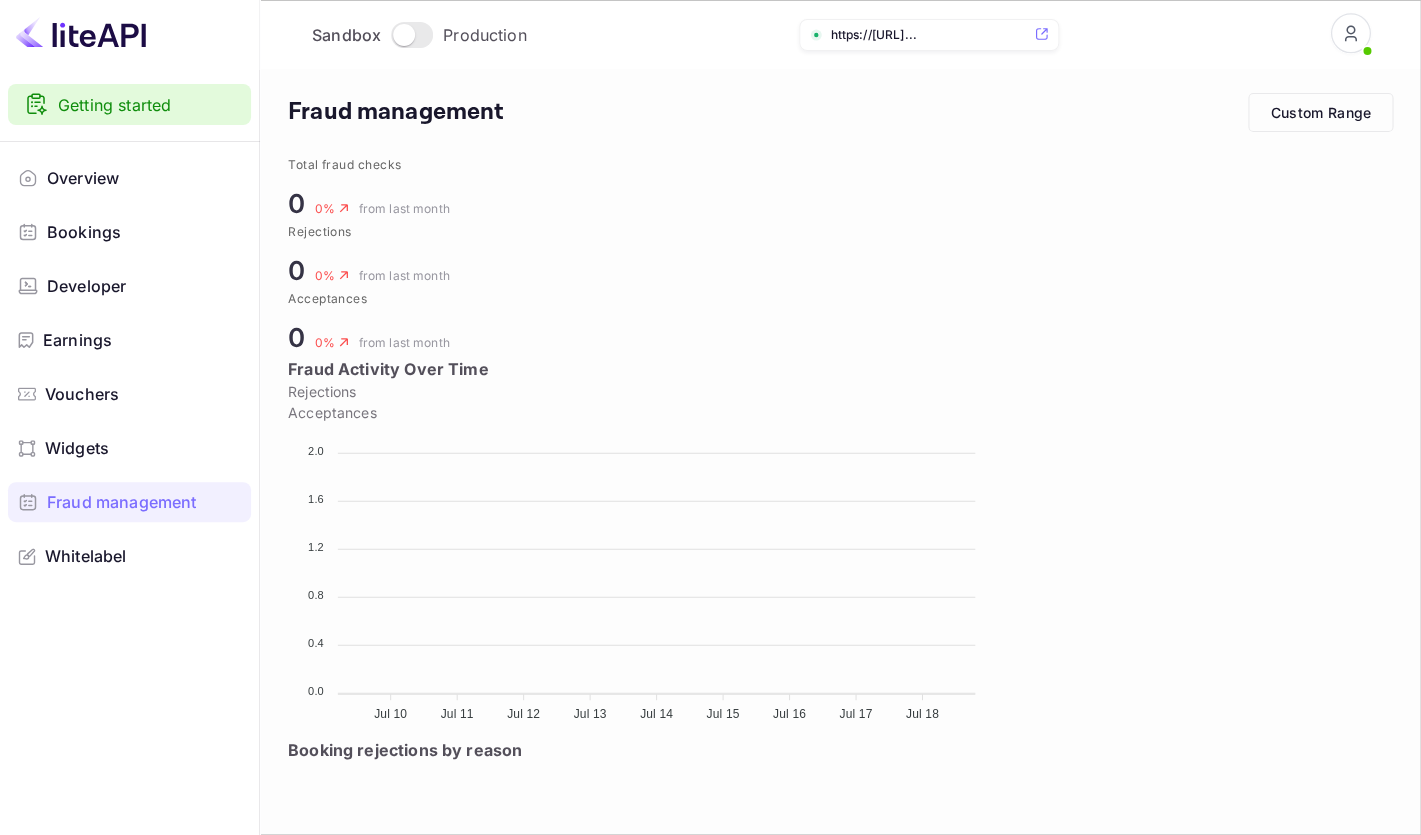 click on "Bookings" at bounding box center (144, 232) 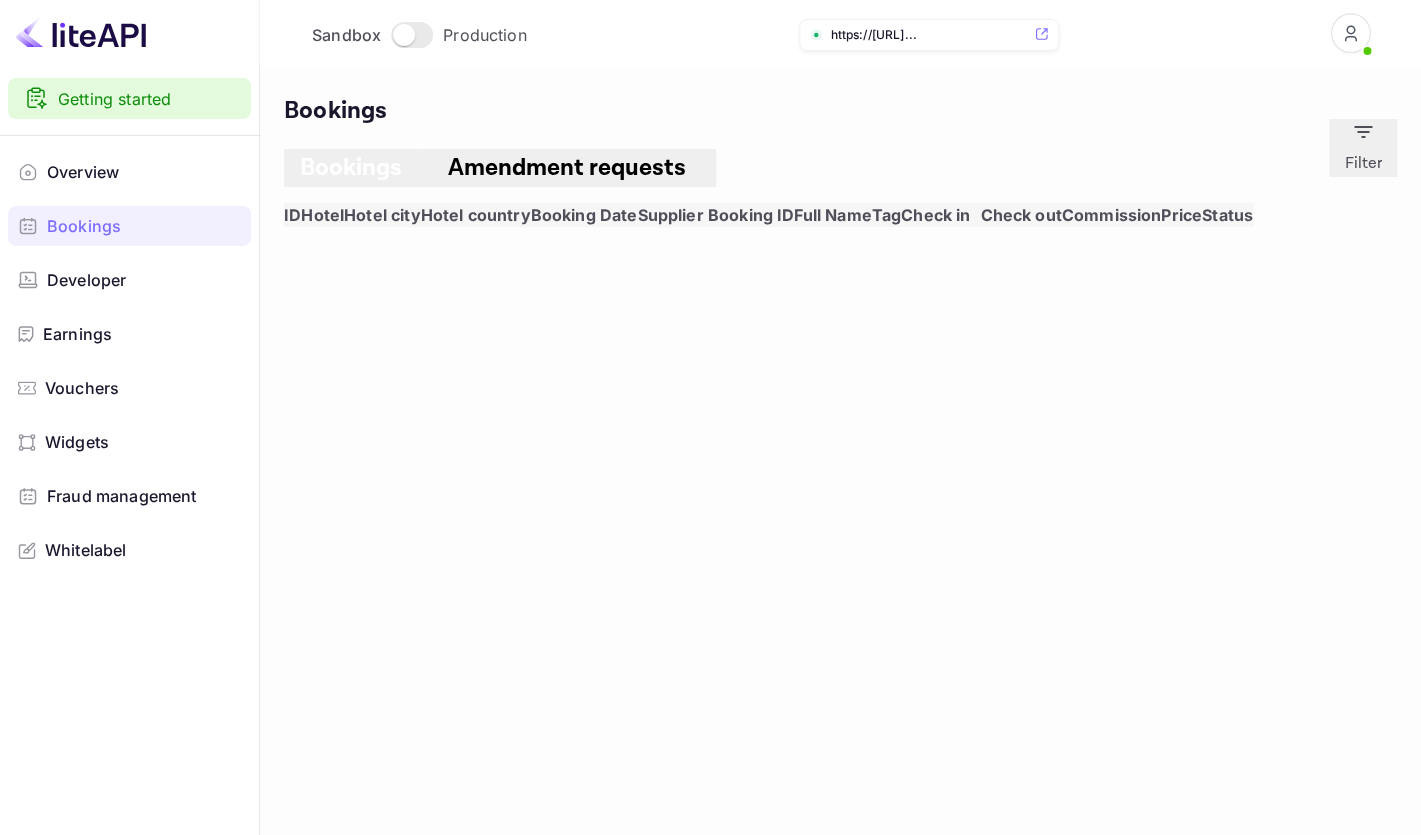 click on "Overview" at bounding box center [144, 172] 